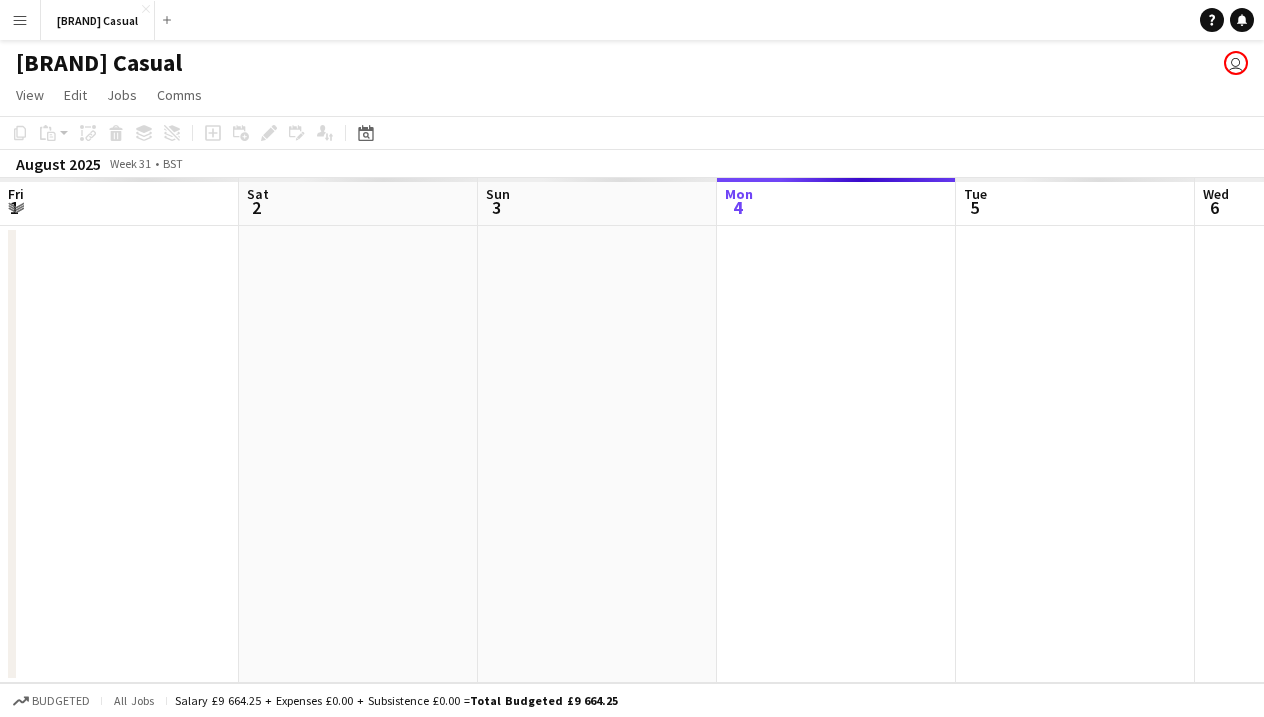 scroll, scrollTop: 0, scrollLeft: 0, axis: both 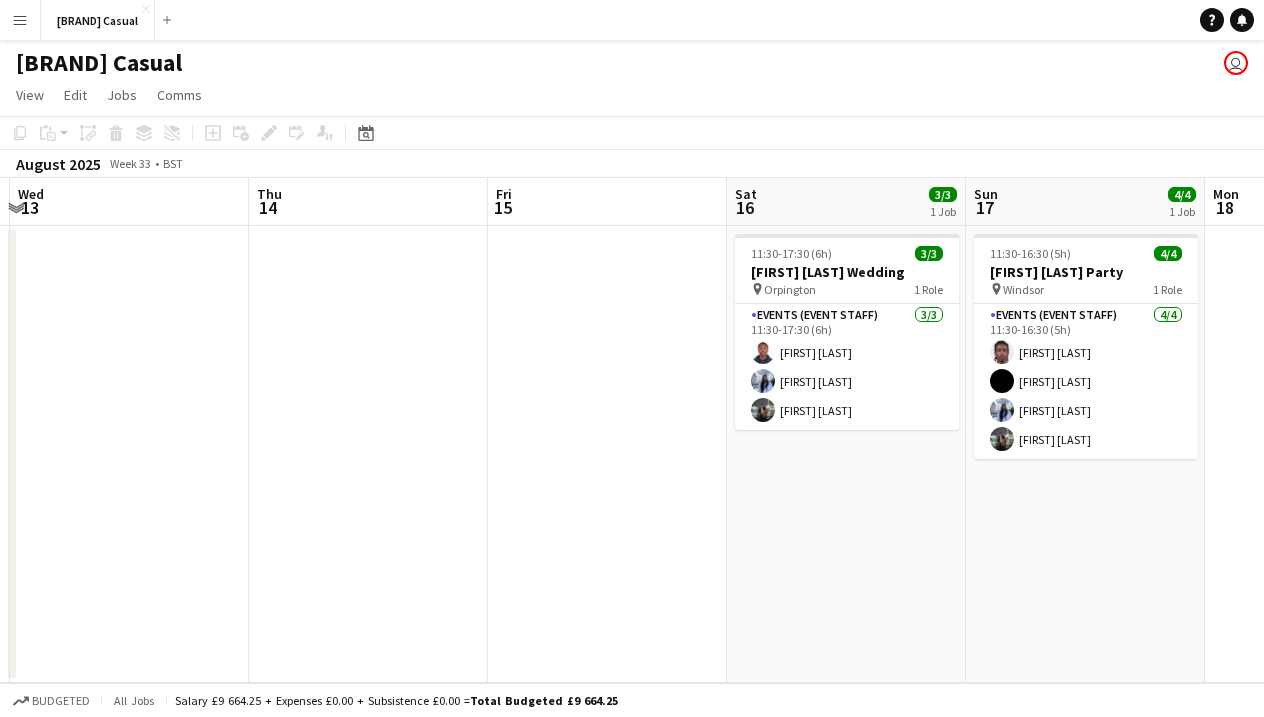 click on "[TIME]    3/3   [FIRST] [LAST] Wedding
pin
[CITY]   1 Role   Events (Event Staff)   3/3   11:30-17:30 (6h)
[FIRST] [LAST] [LAST] [LAST]" at bounding box center (846, 454) 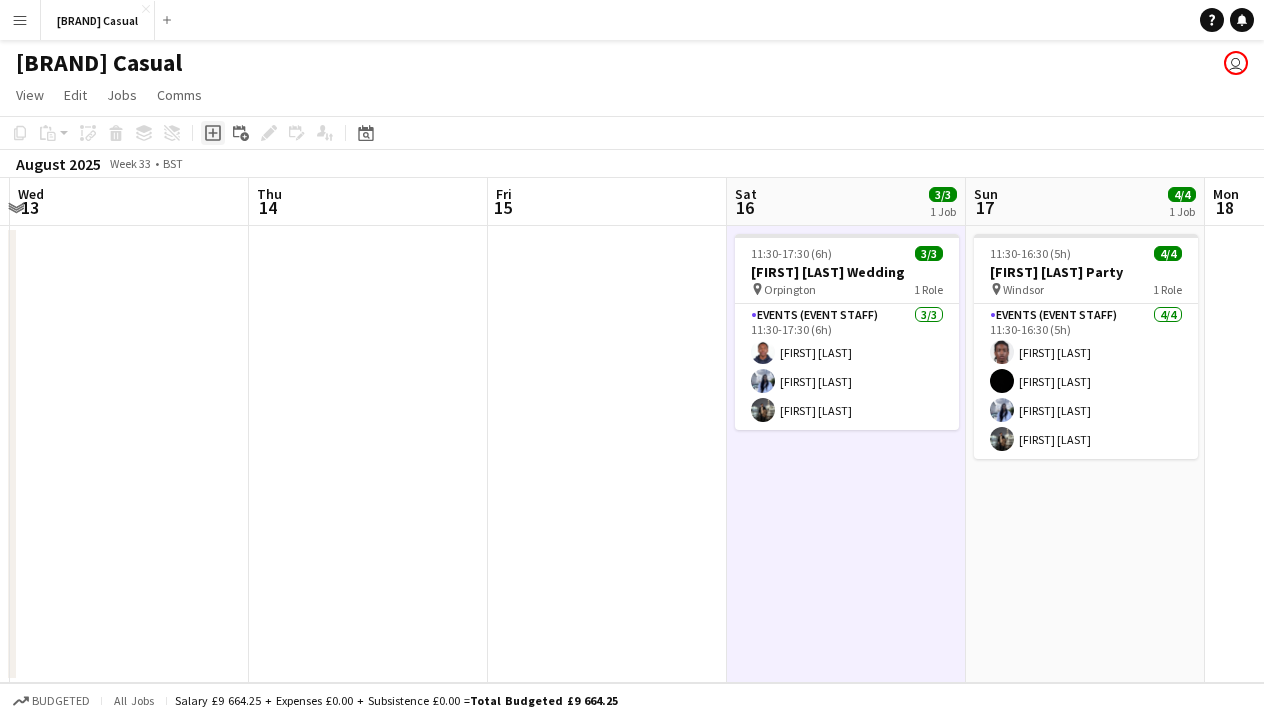 click on "Add job" 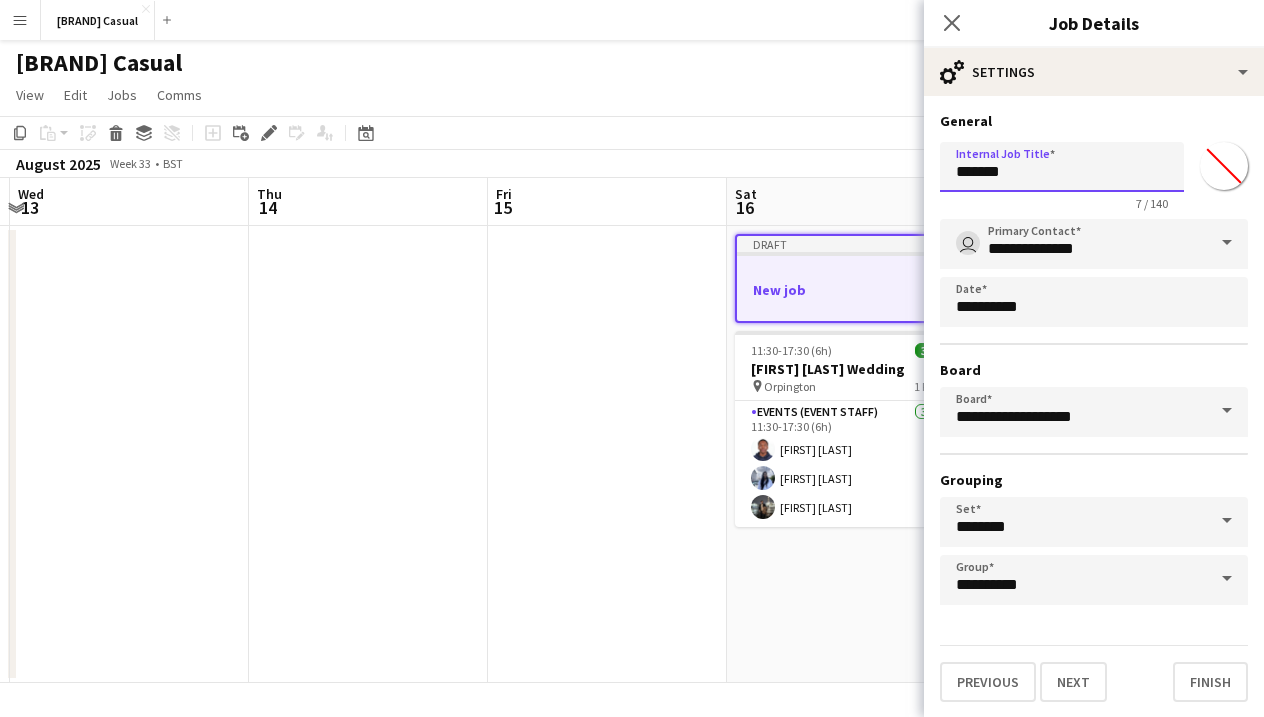 drag, startPoint x: 1020, startPoint y: 178, endPoint x: 909, endPoint y: 180, distance: 111.01801 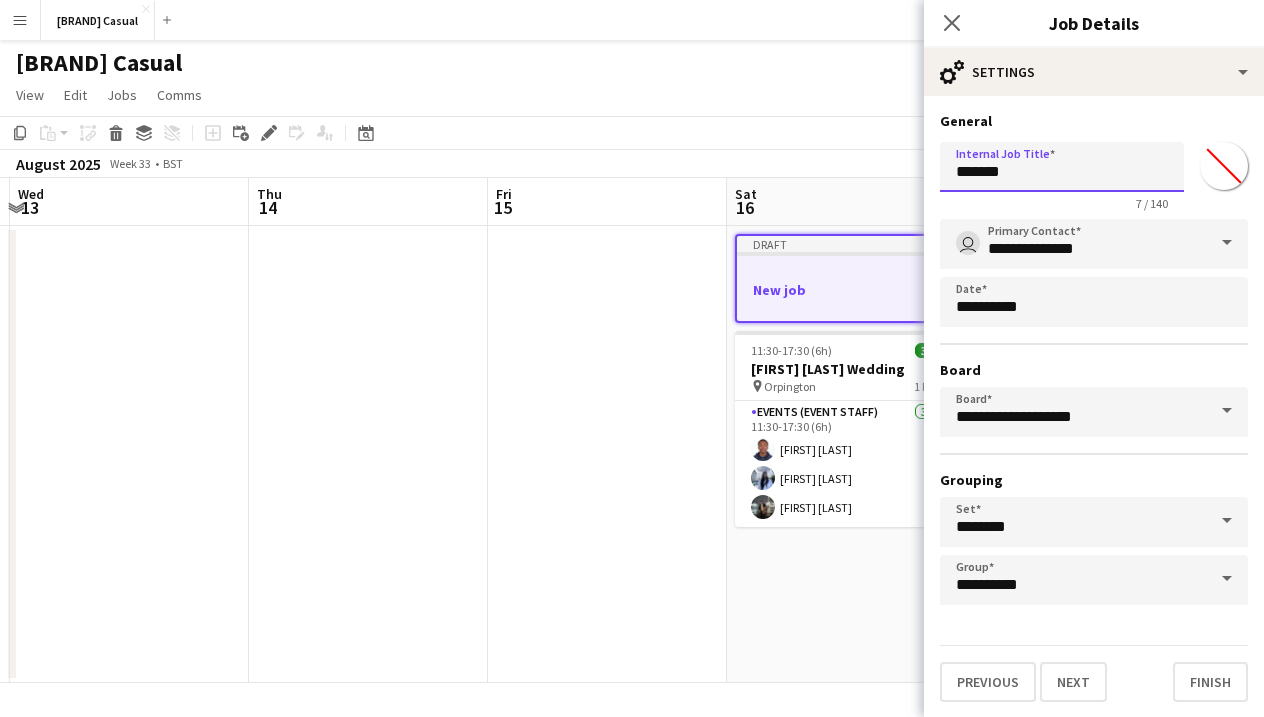 click on "Menu
Boards
Boards   Boards   All jobs   Status
Workforce
Workforce   My Workforce   Recruiting
Comms
Comms
Pay
Pay   Approvals   Payments   Reports
Platform Settings
Platform Settings   App settings   Your settings   Profiles
Training Academy
Training Academy
Knowledge Base
Knowledge Base
Product Updates
Product Updates   Log Out   Privacy   [BRAND] Casual
Close
Add
Help
Notifications
[BRAND] Casual
user
View  Day view expanded Day view collapsed Month view Date picker Jump to today Copy" at bounding box center [632, 358] 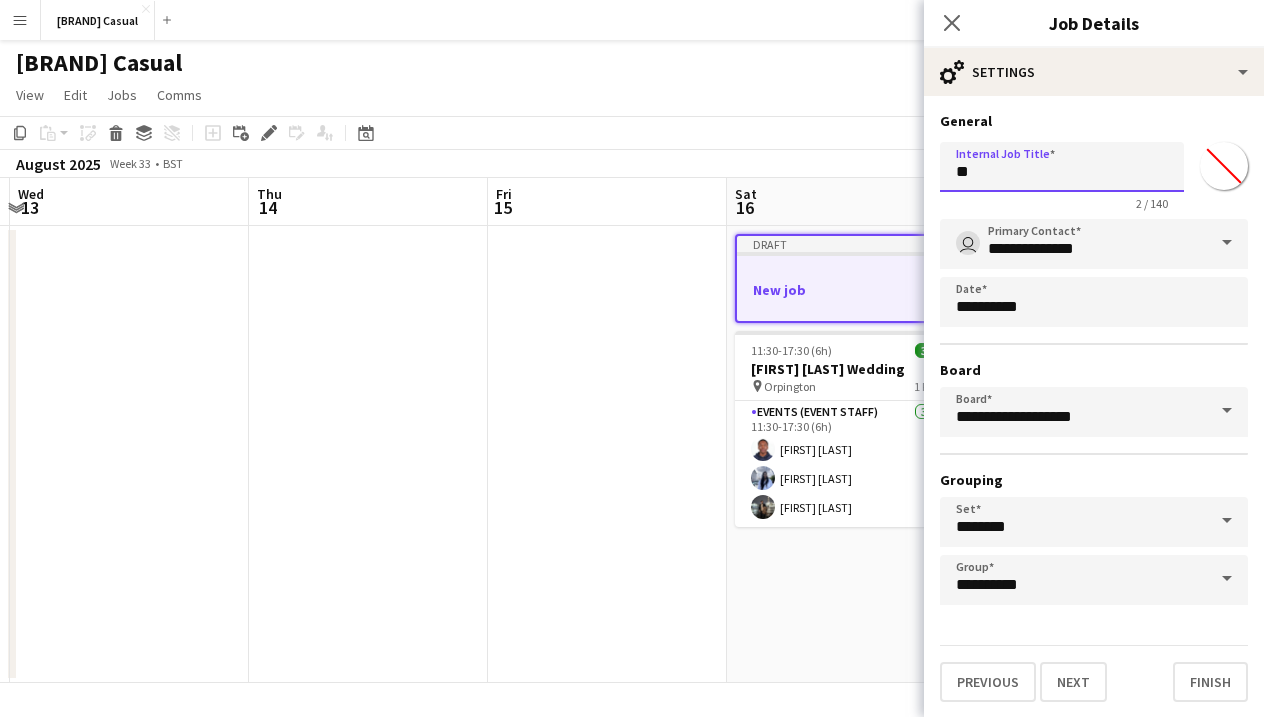 type on "*" 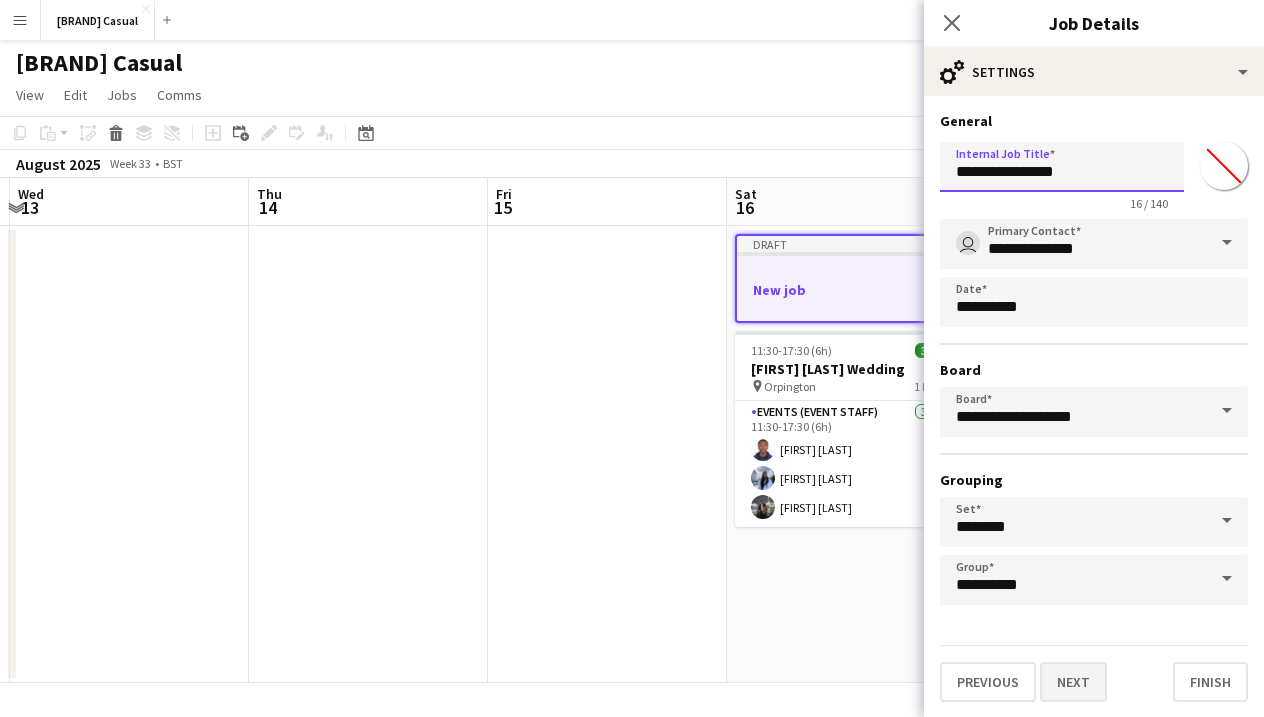 type on "**********" 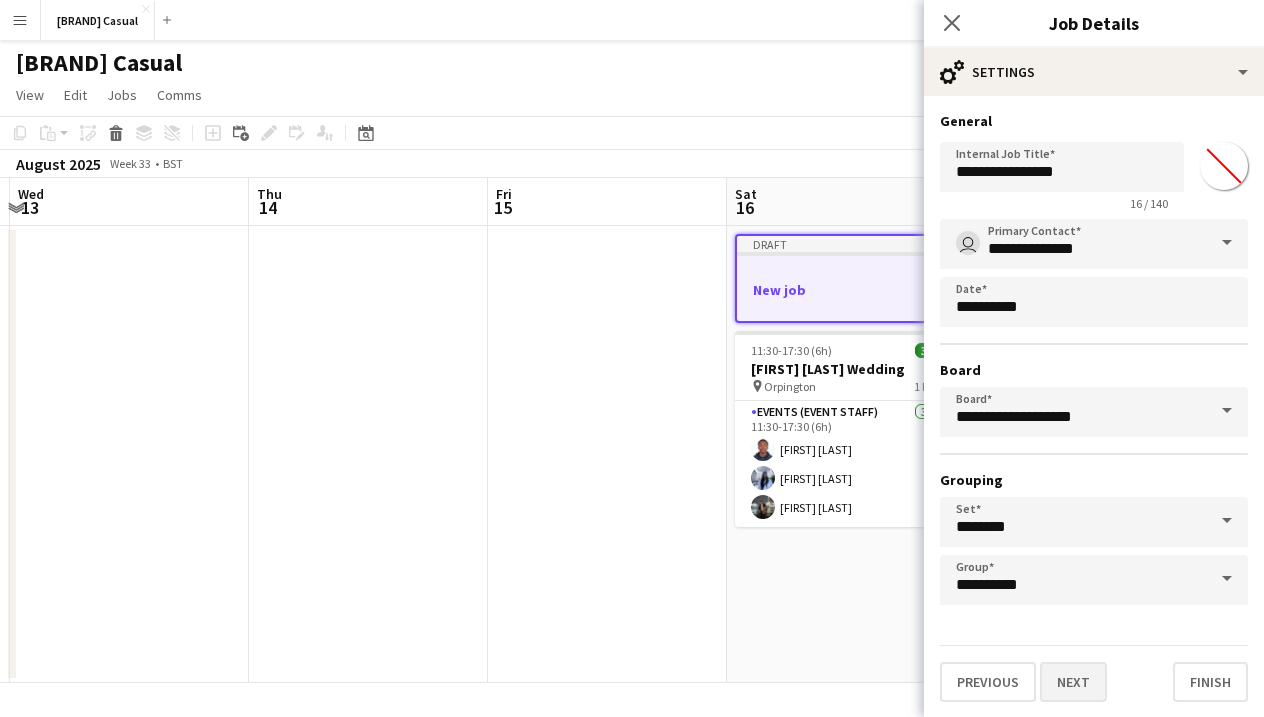 click on "Next" at bounding box center (1073, 682) 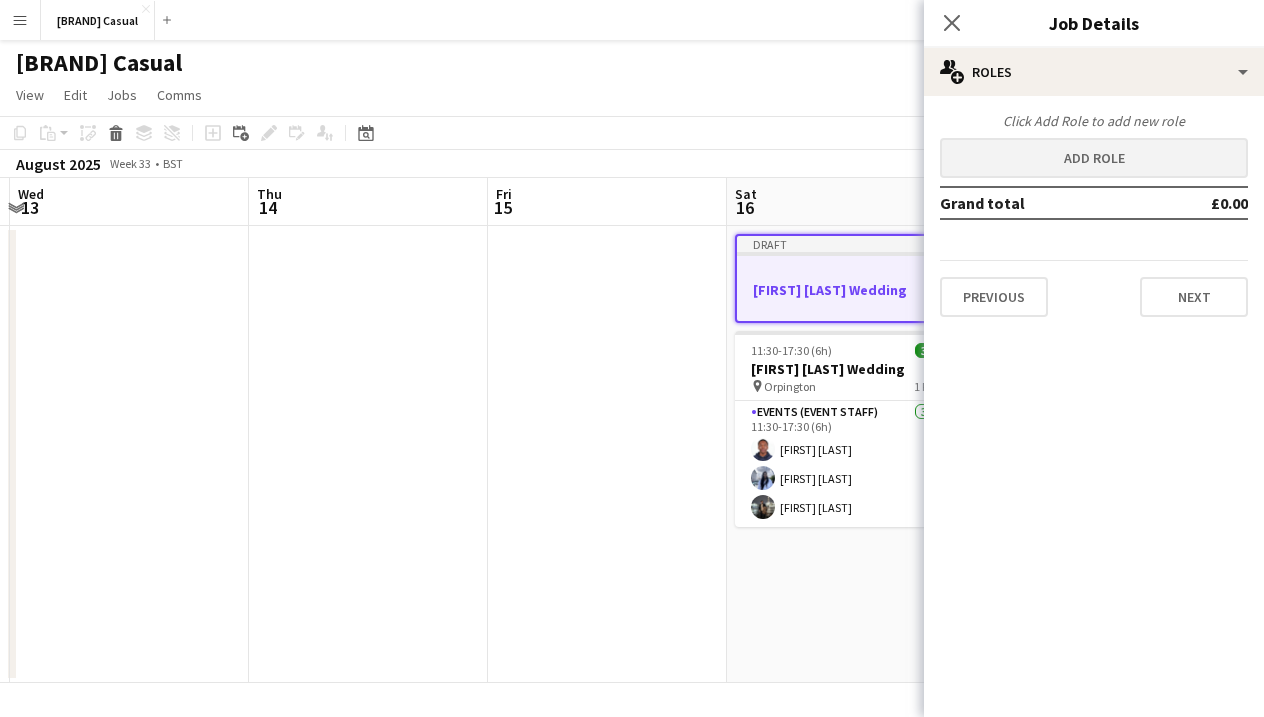 click on "Add role" at bounding box center (1094, 158) 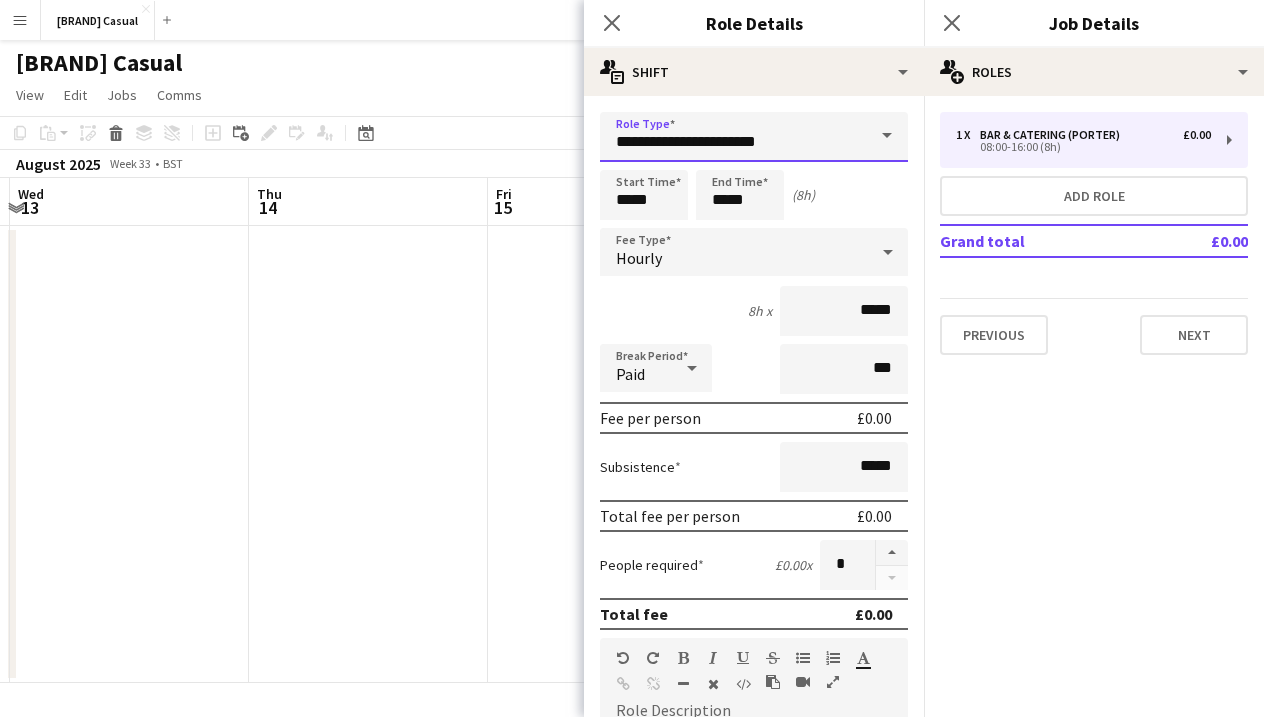 click on "**********" at bounding box center (754, 137) 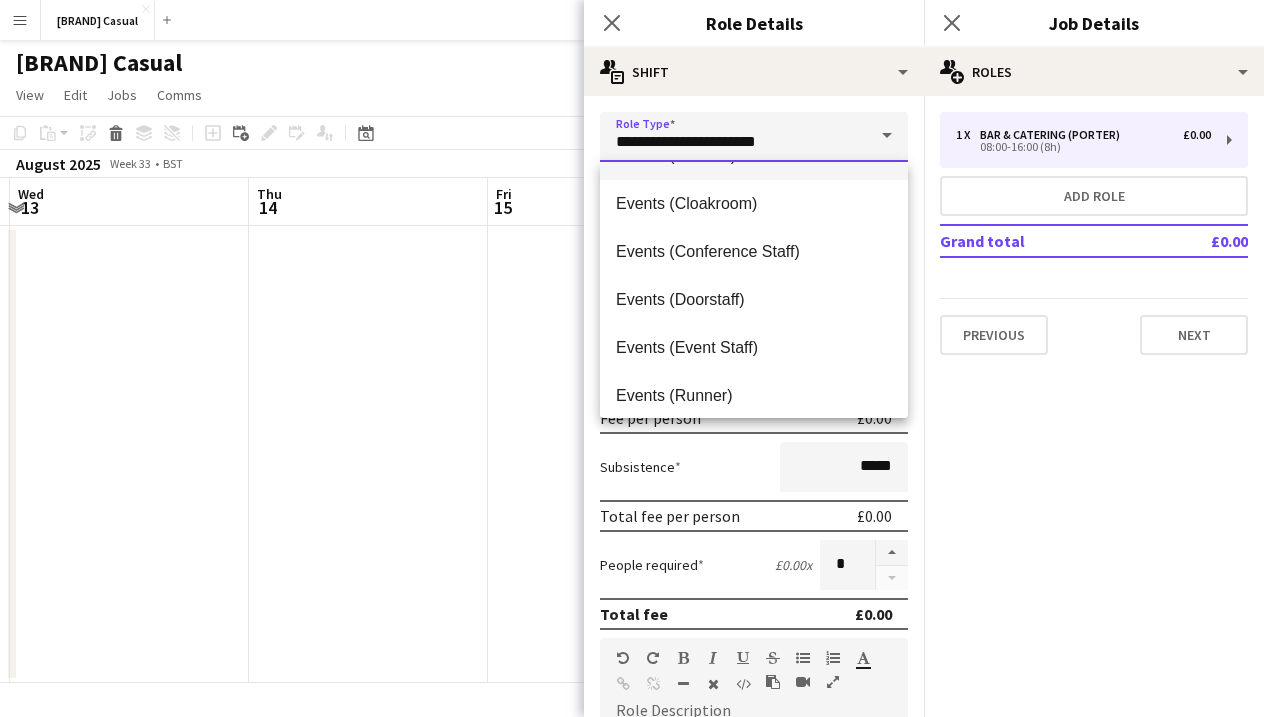 scroll, scrollTop: 151, scrollLeft: 0, axis: vertical 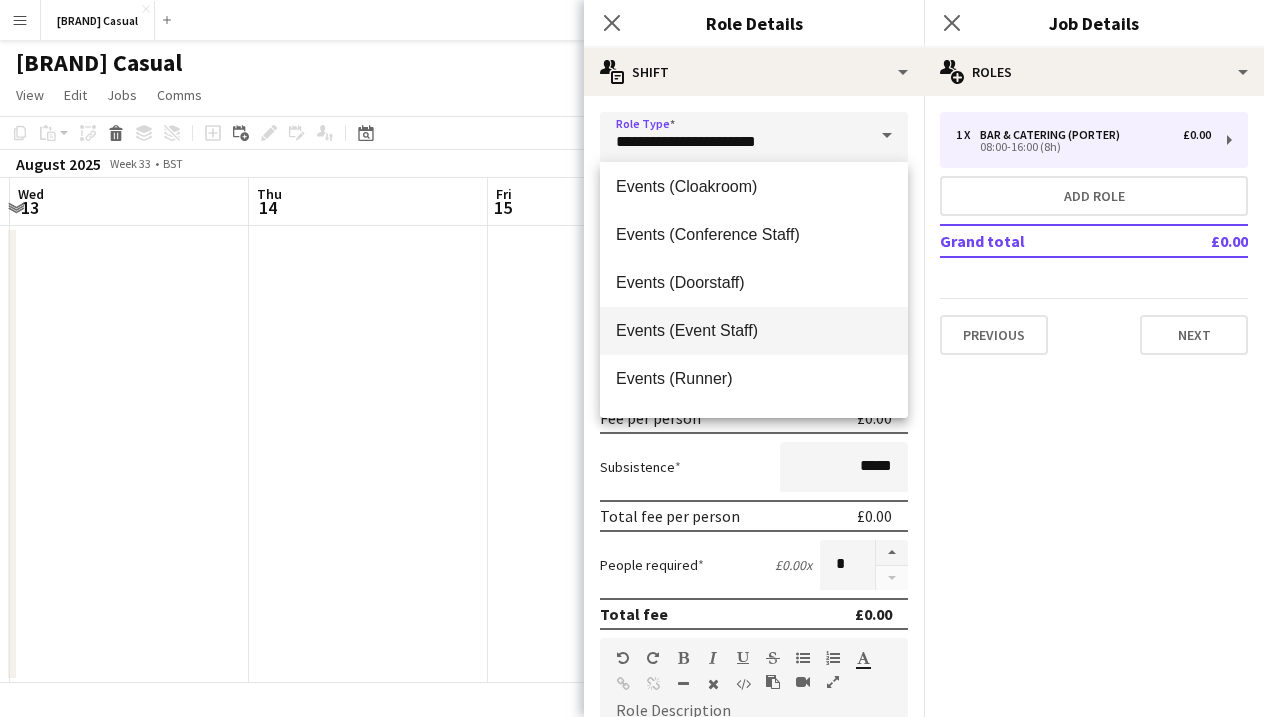 click on "Events (Event Staff)" at bounding box center (754, 330) 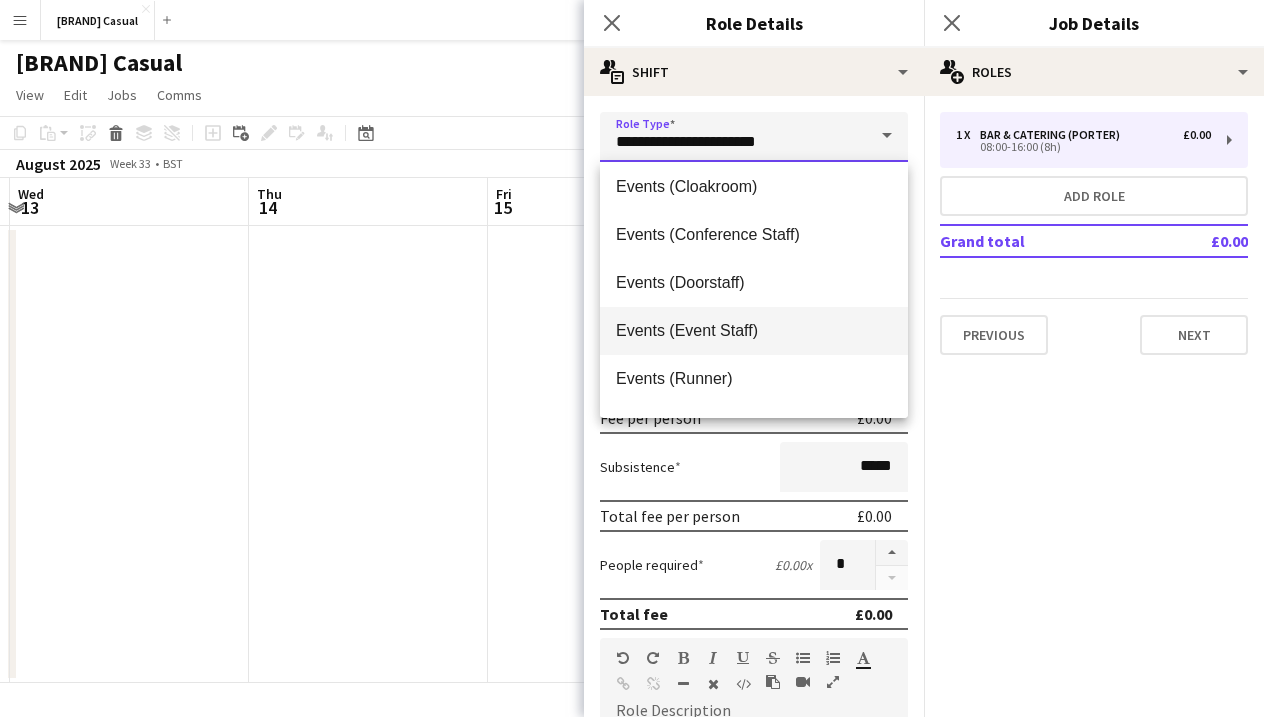 type on "**********" 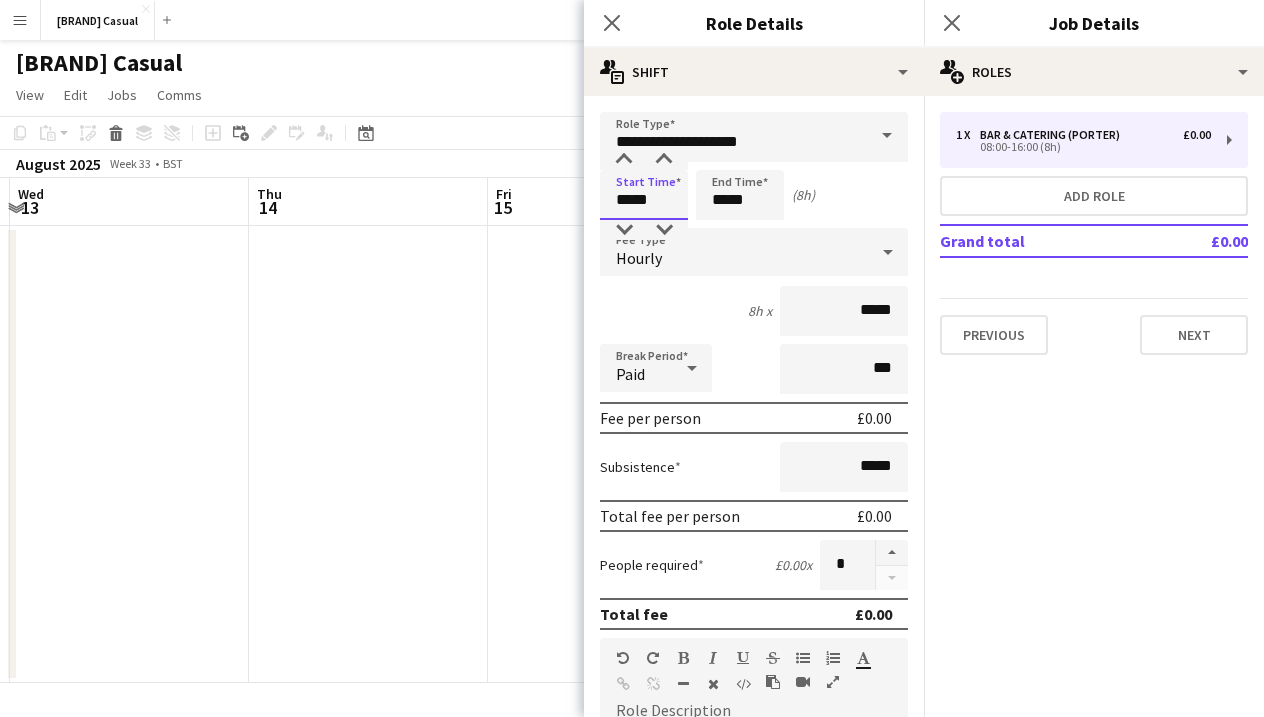 click on "*****" at bounding box center [644, 195] 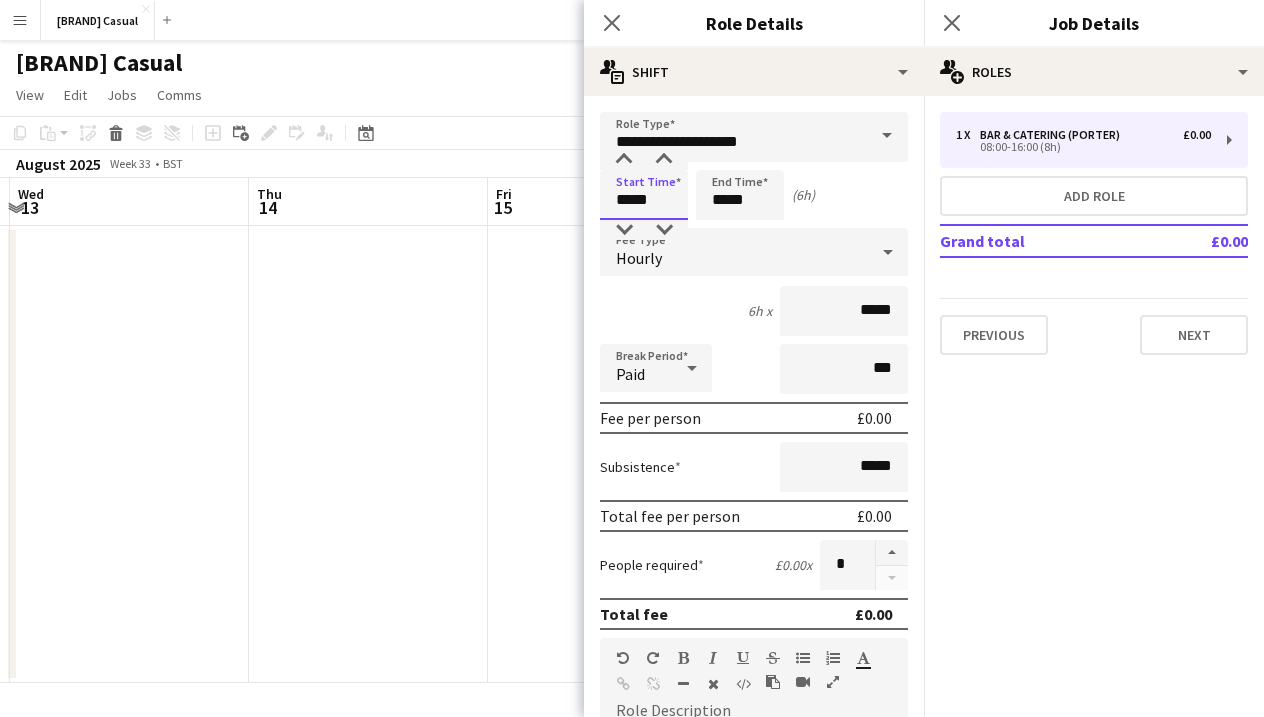 type on "*****" 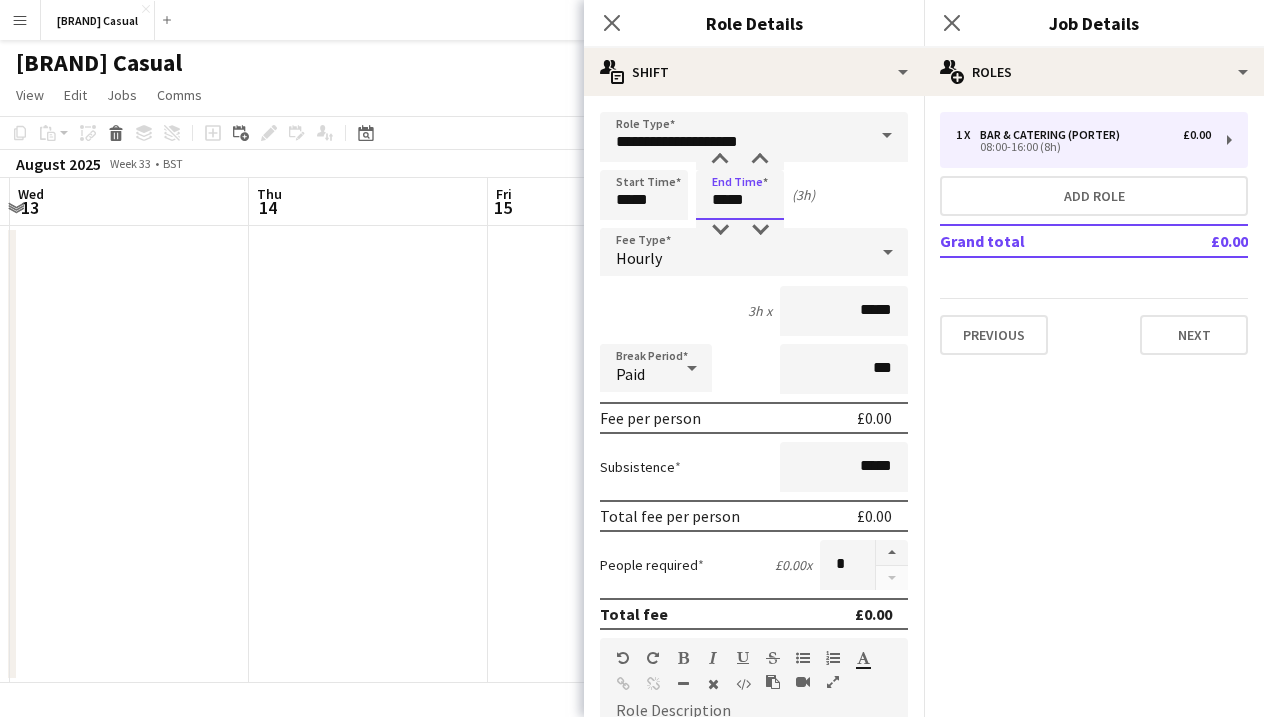 drag, startPoint x: 728, startPoint y: 199, endPoint x: 701, endPoint y: 194, distance: 27.45906 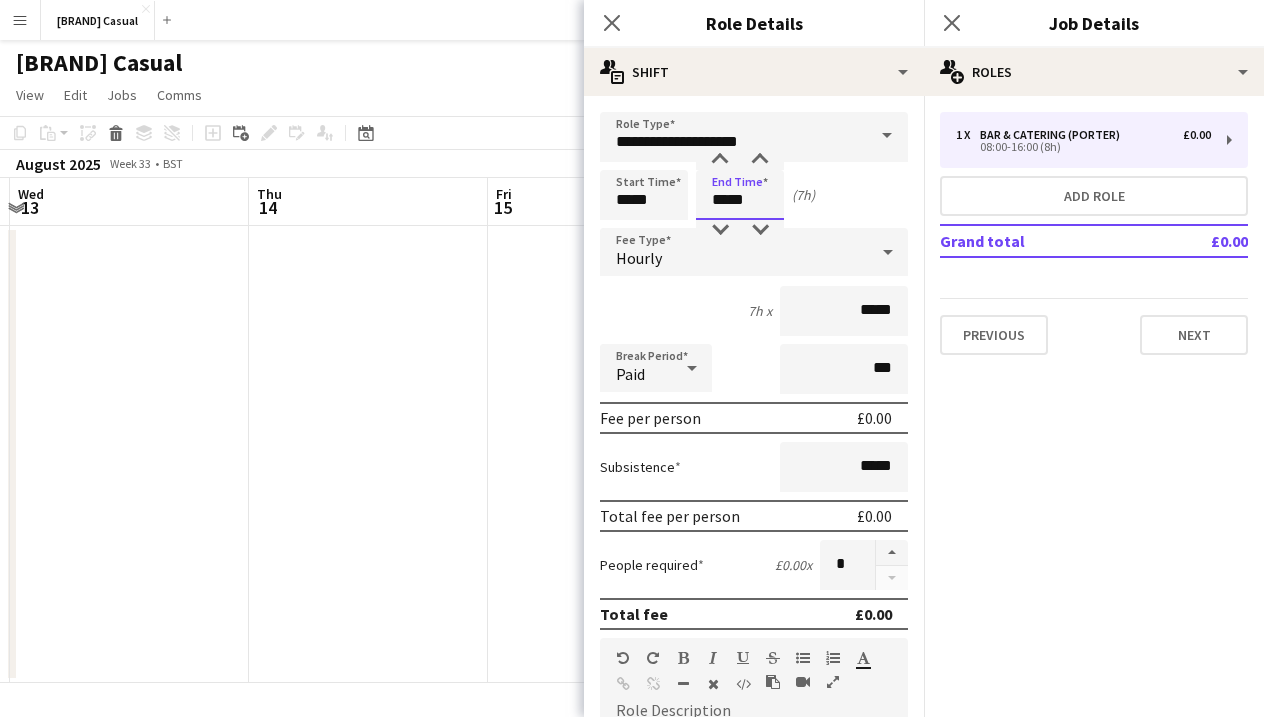 type on "*****" 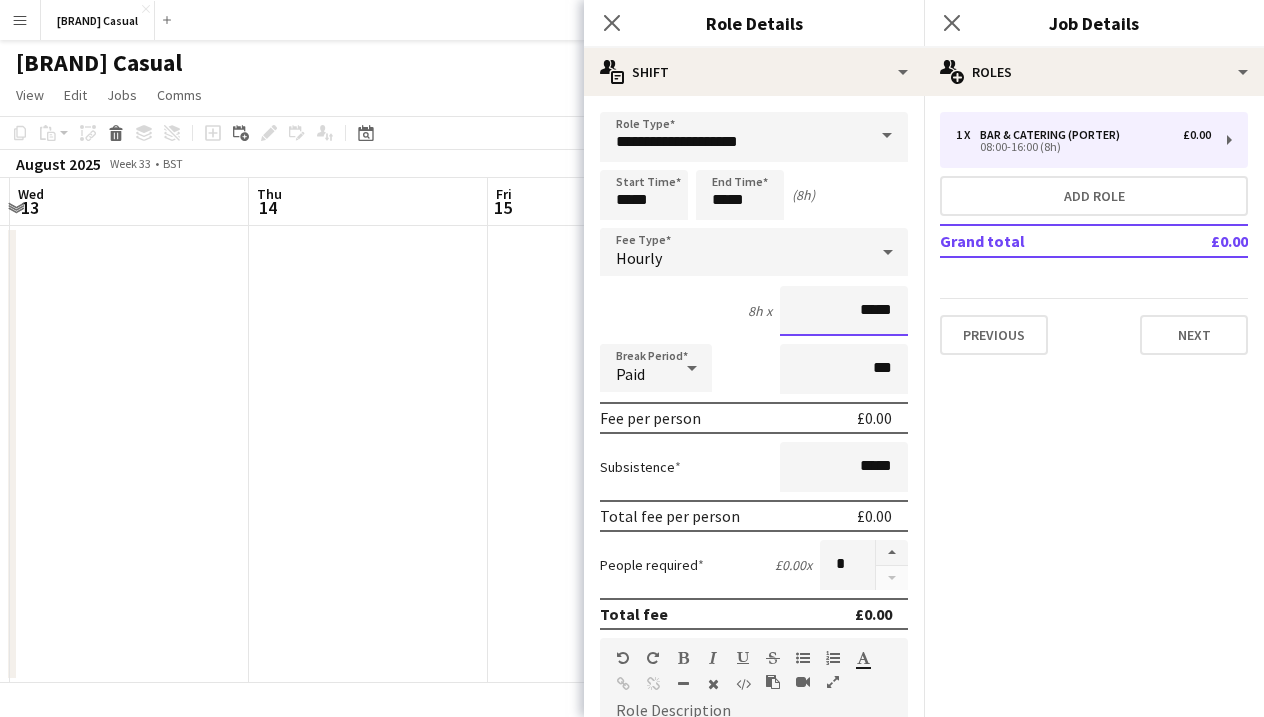 click on "*****" at bounding box center (844, 311) 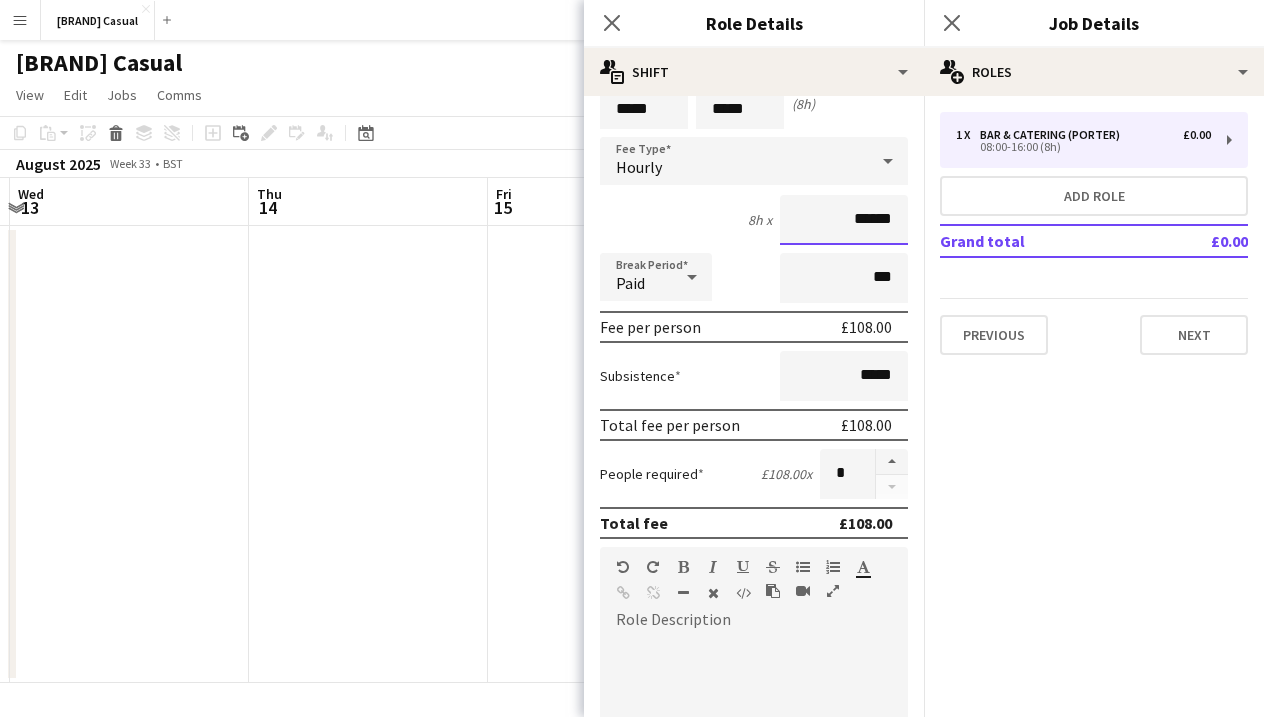 scroll, scrollTop: 95, scrollLeft: 0, axis: vertical 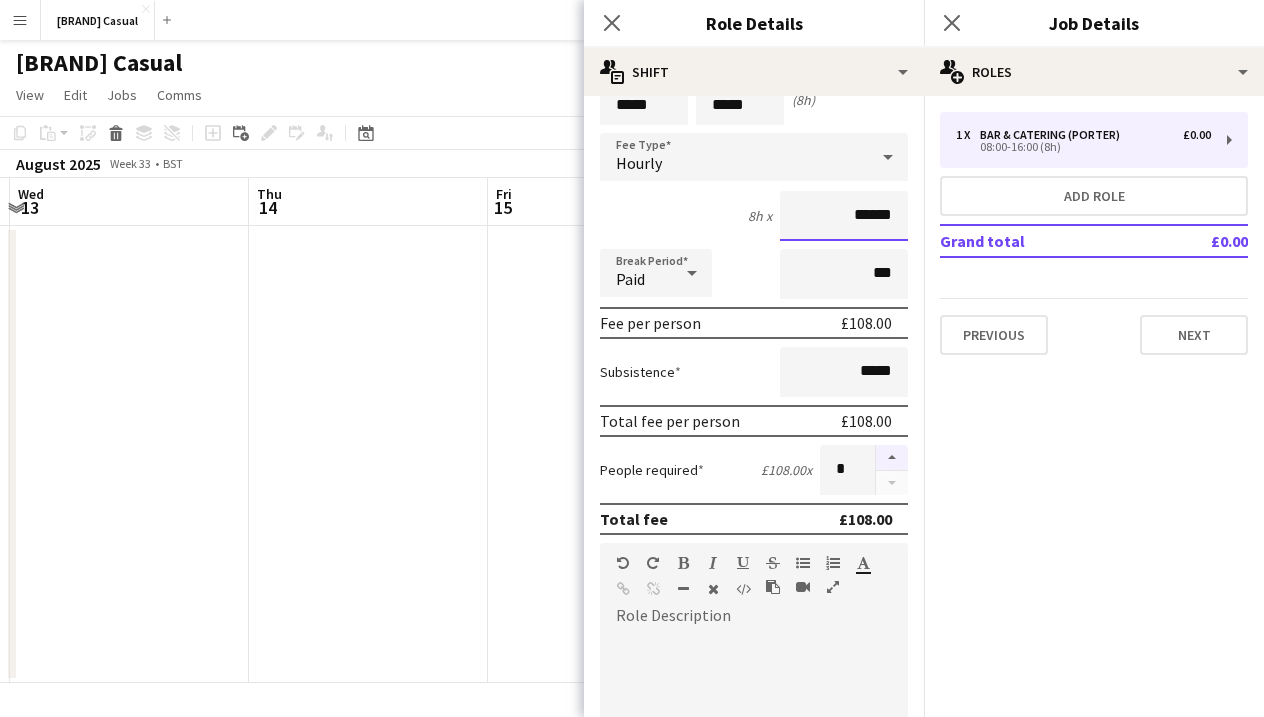 type on "******" 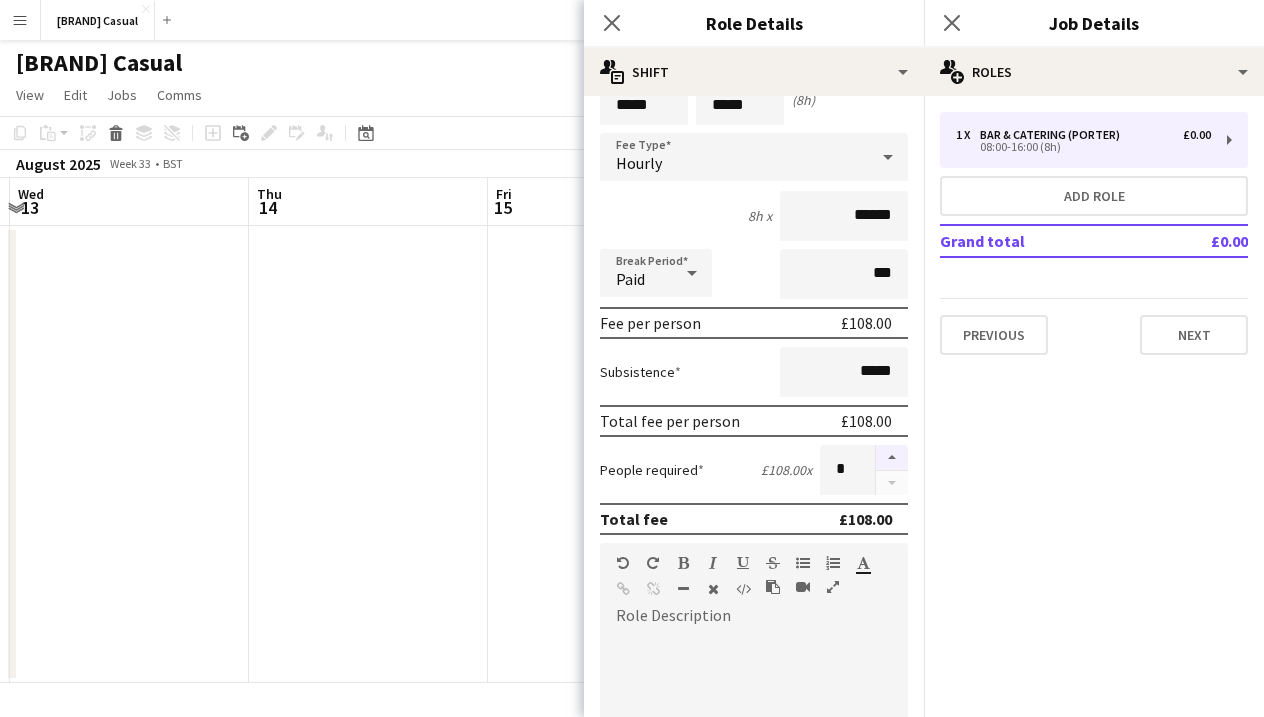 click at bounding box center [892, 458] 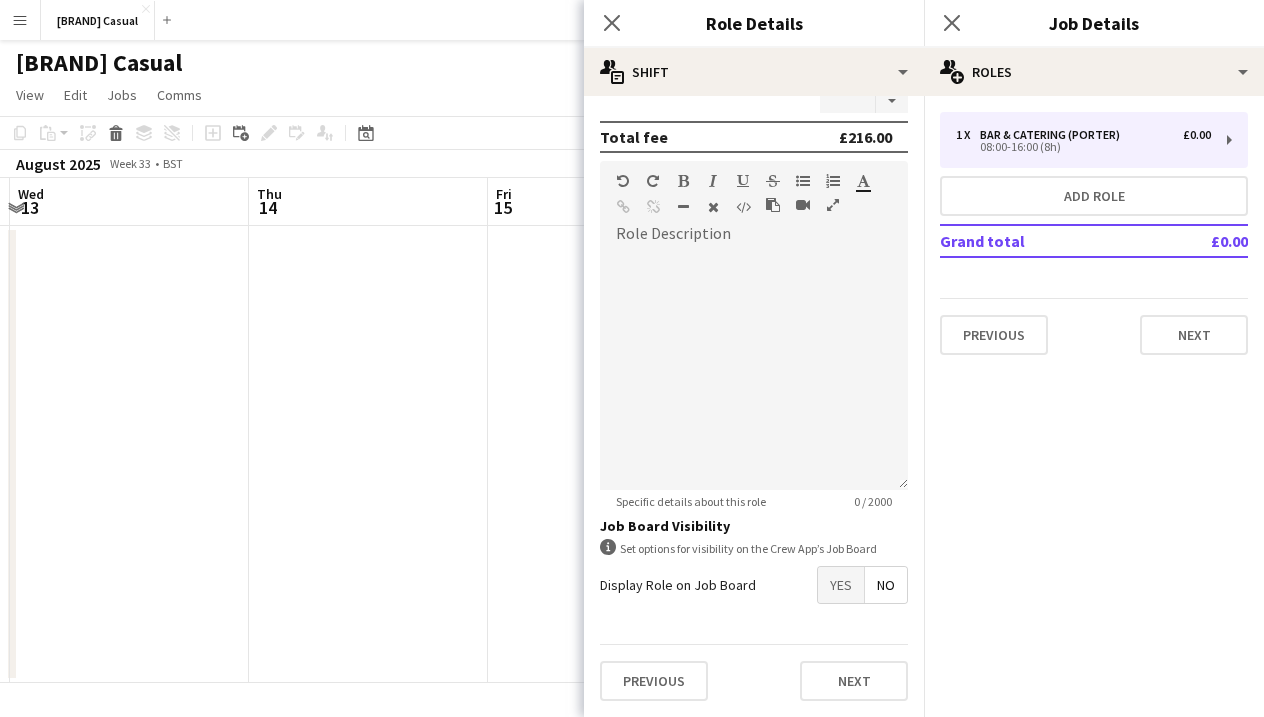 scroll, scrollTop: 477, scrollLeft: 0, axis: vertical 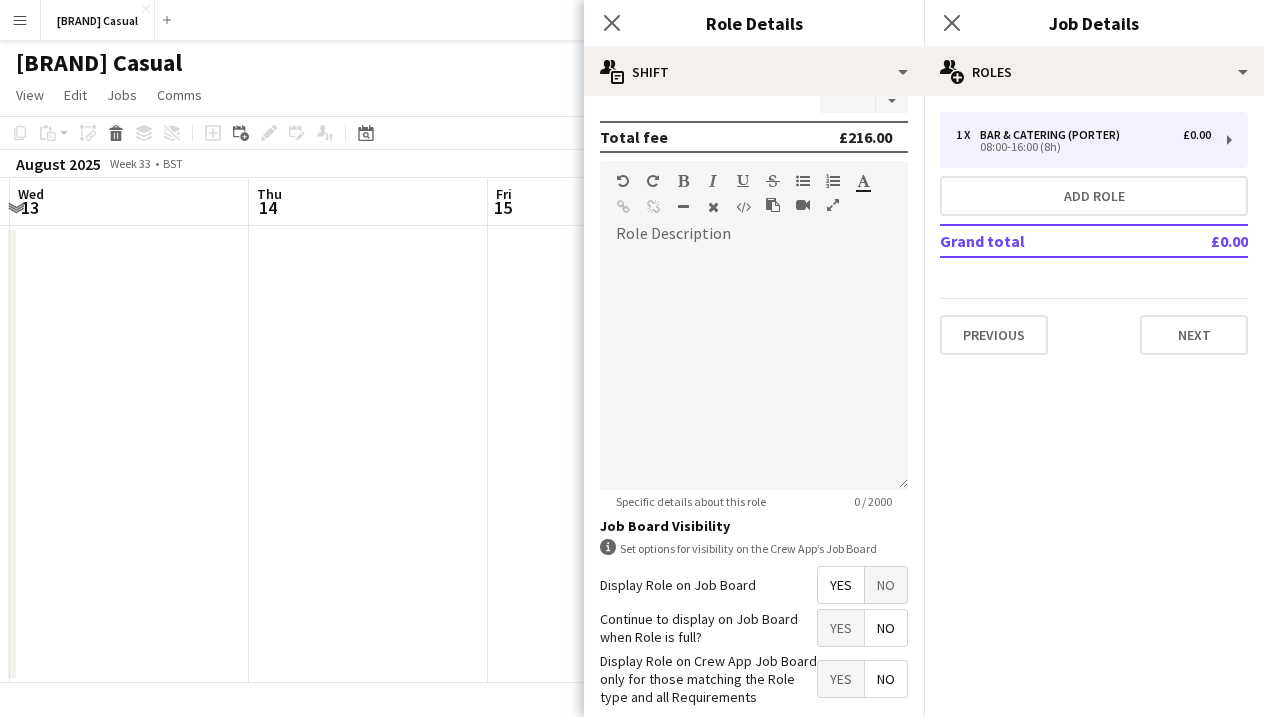 click on "No" at bounding box center (886, 628) 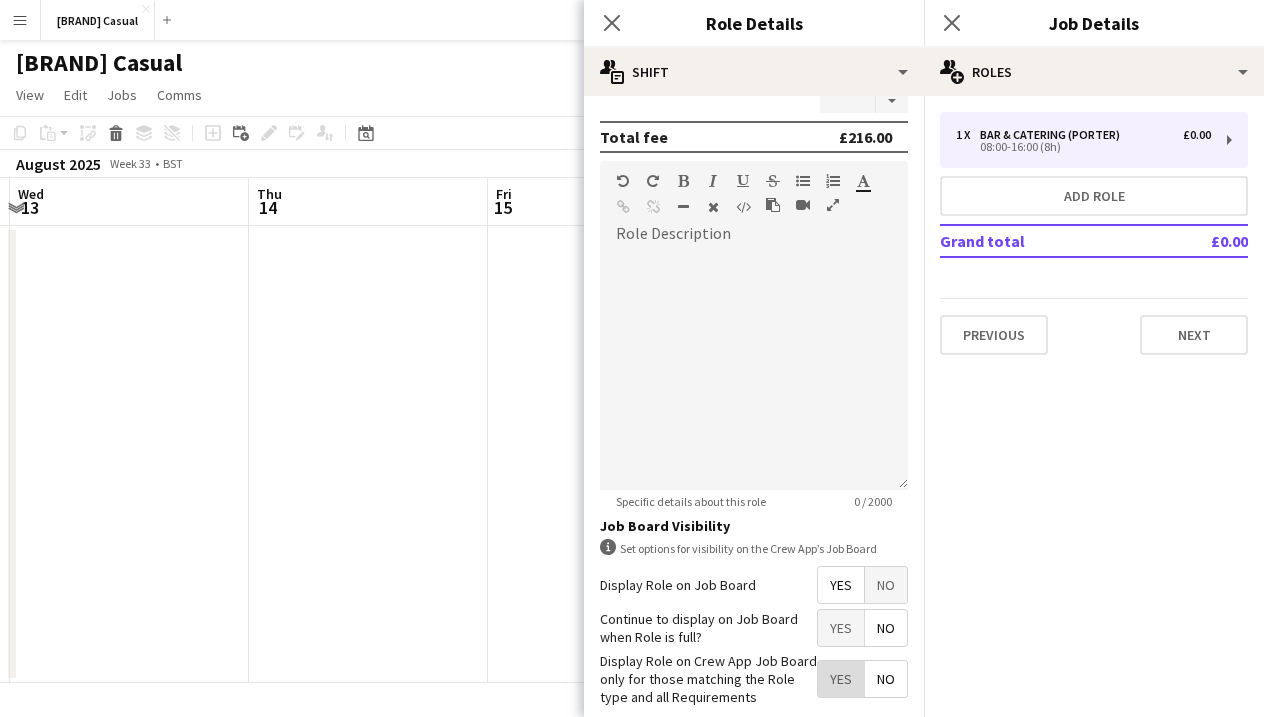 click on "Yes" at bounding box center (841, 679) 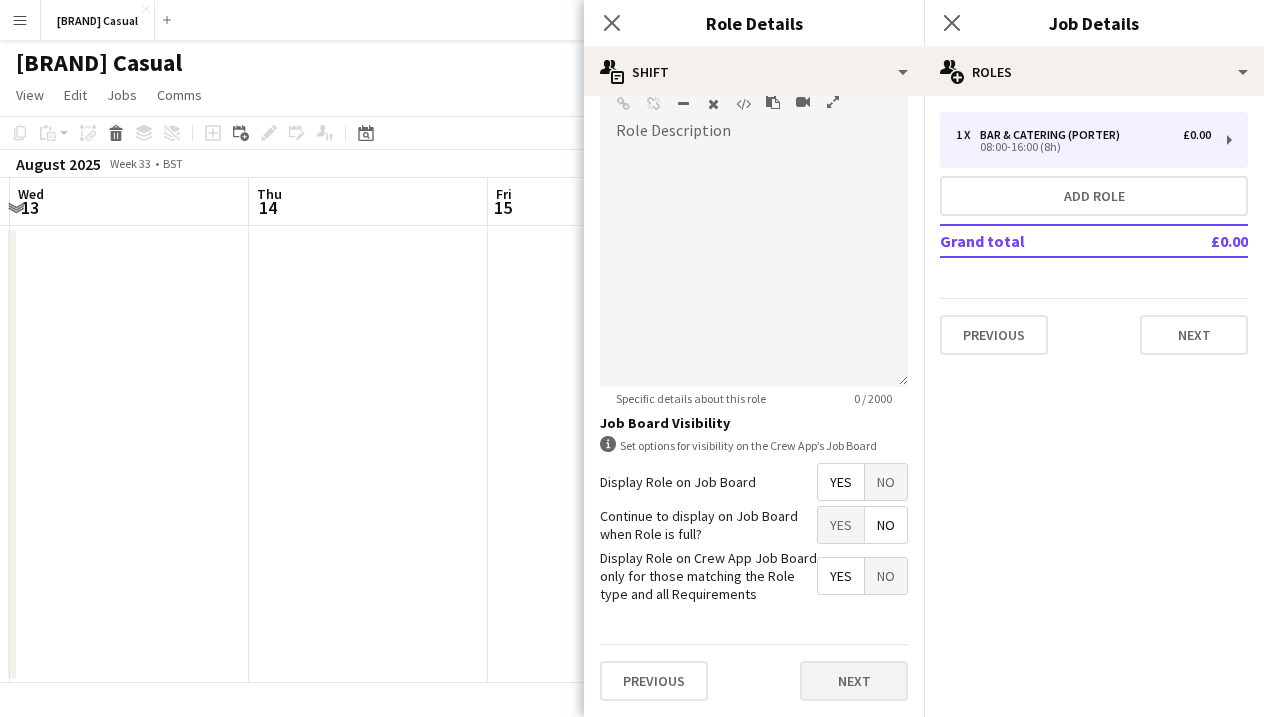 scroll, scrollTop: 579, scrollLeft: 0, axis: vertical 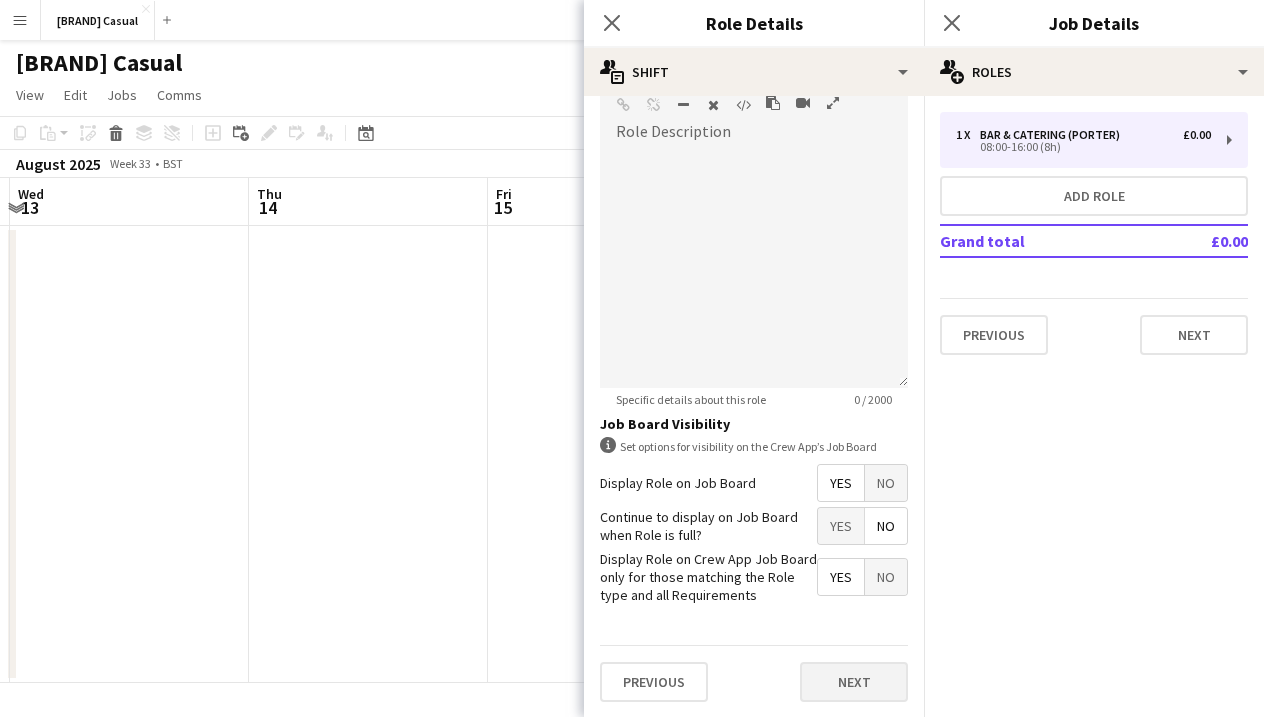 click on "Next" at bounding box center (854, 682) 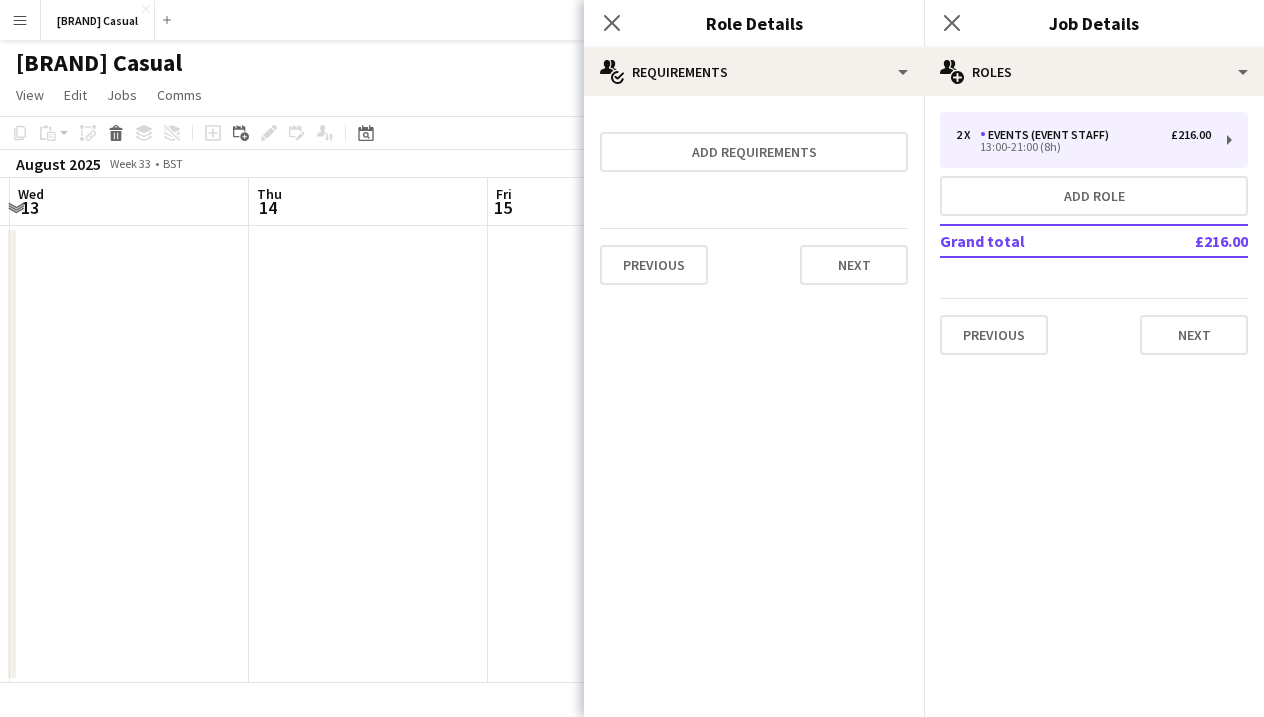 scroll, scrollTop: 0, scrollLeft: 0, axis: both 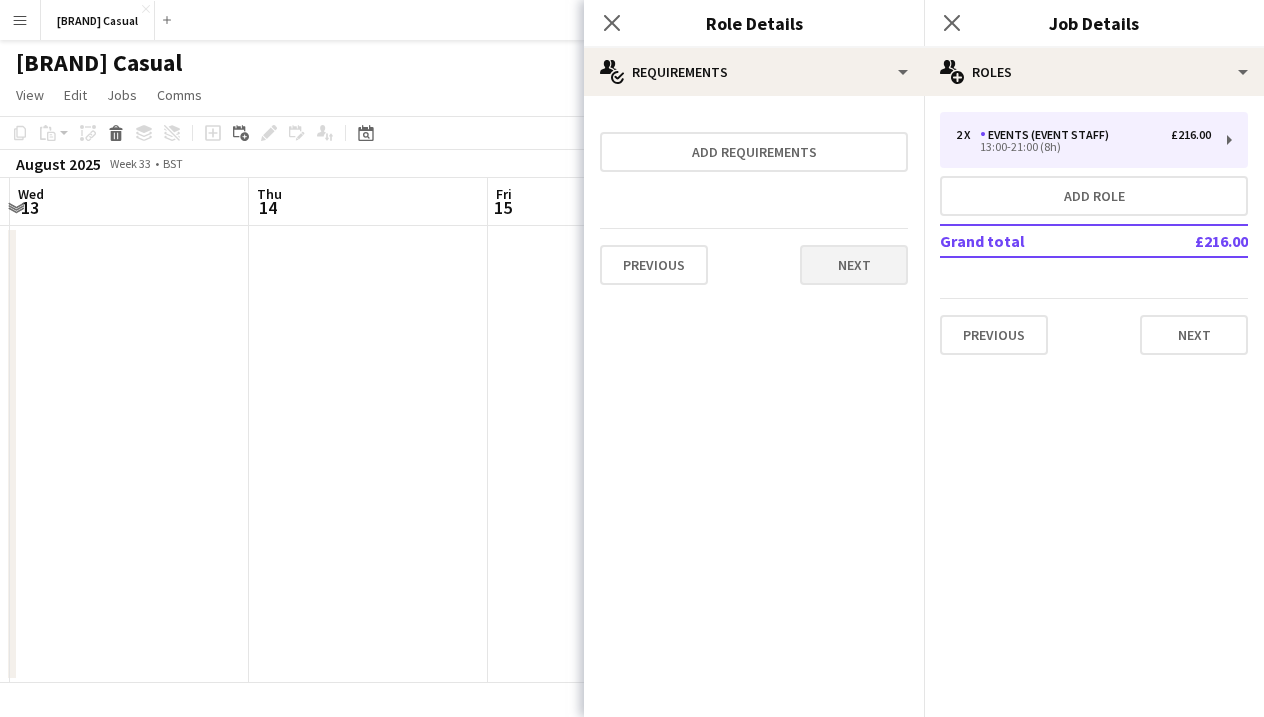 click on "Next" at bounding box center [854, 265] 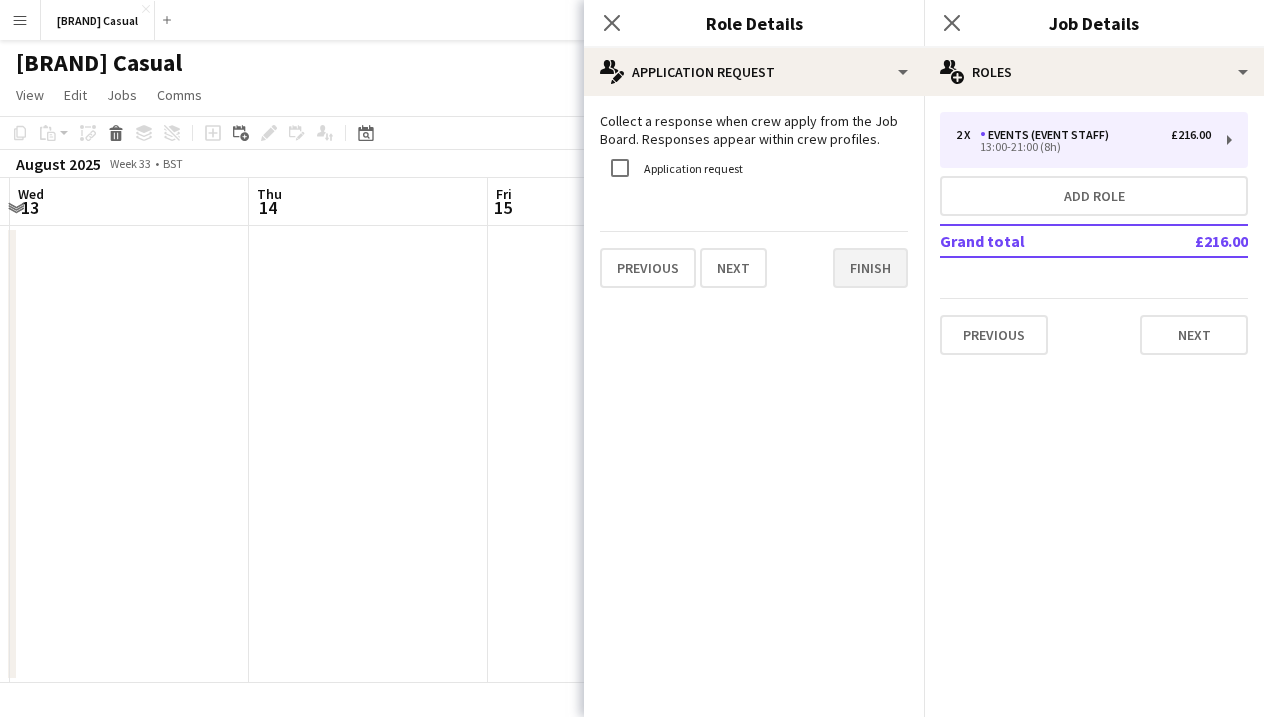 click on "Finish" at bounding box center [870, 268] 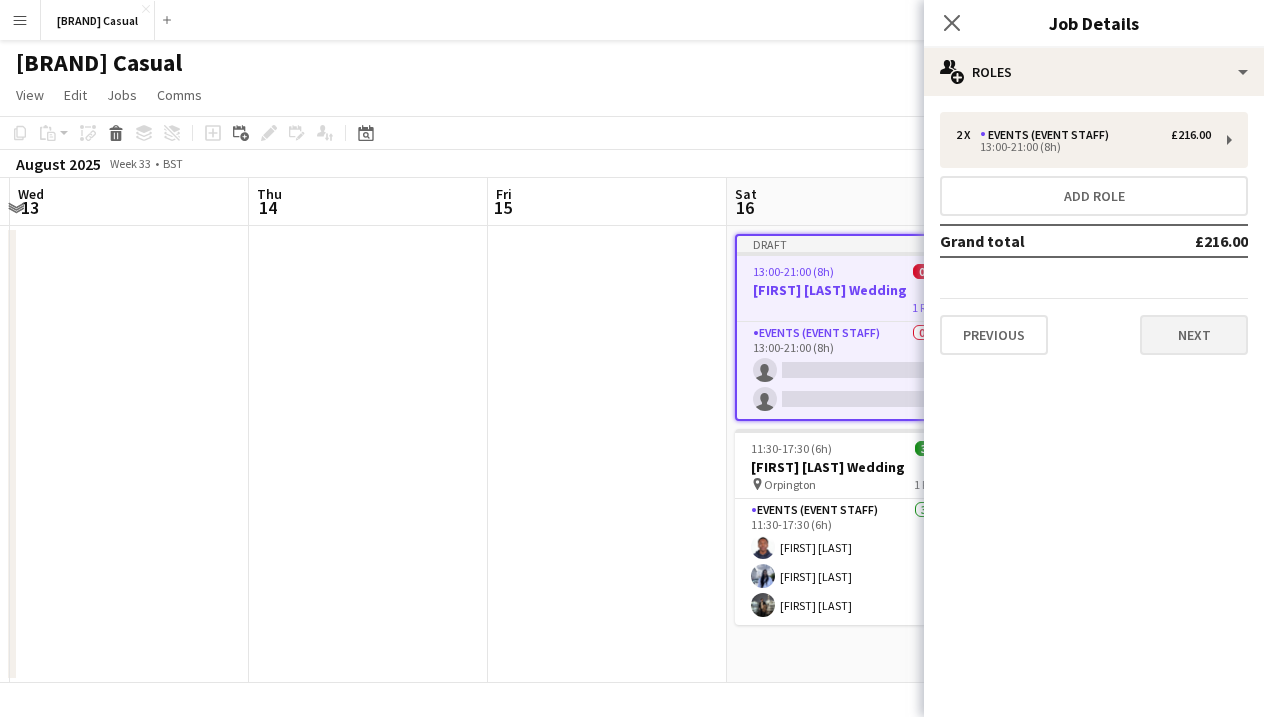 click on "Next" at bounding box center (1194, 335) 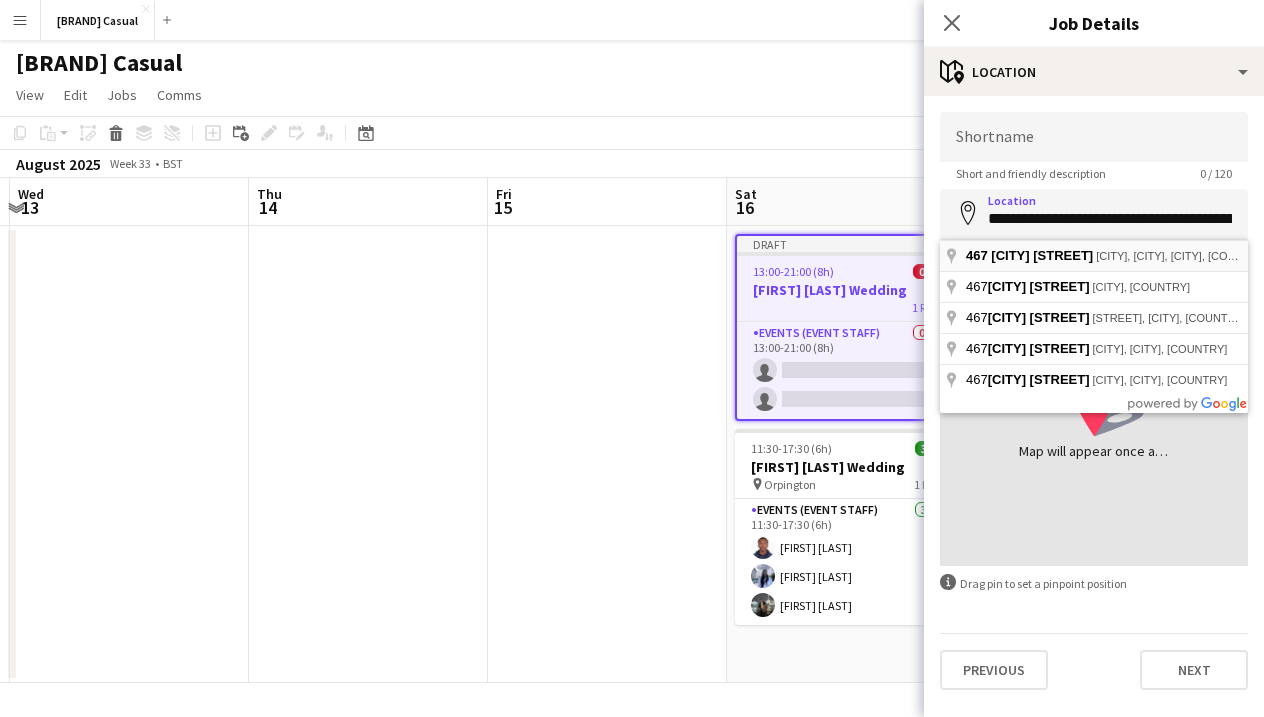 type on "**********" 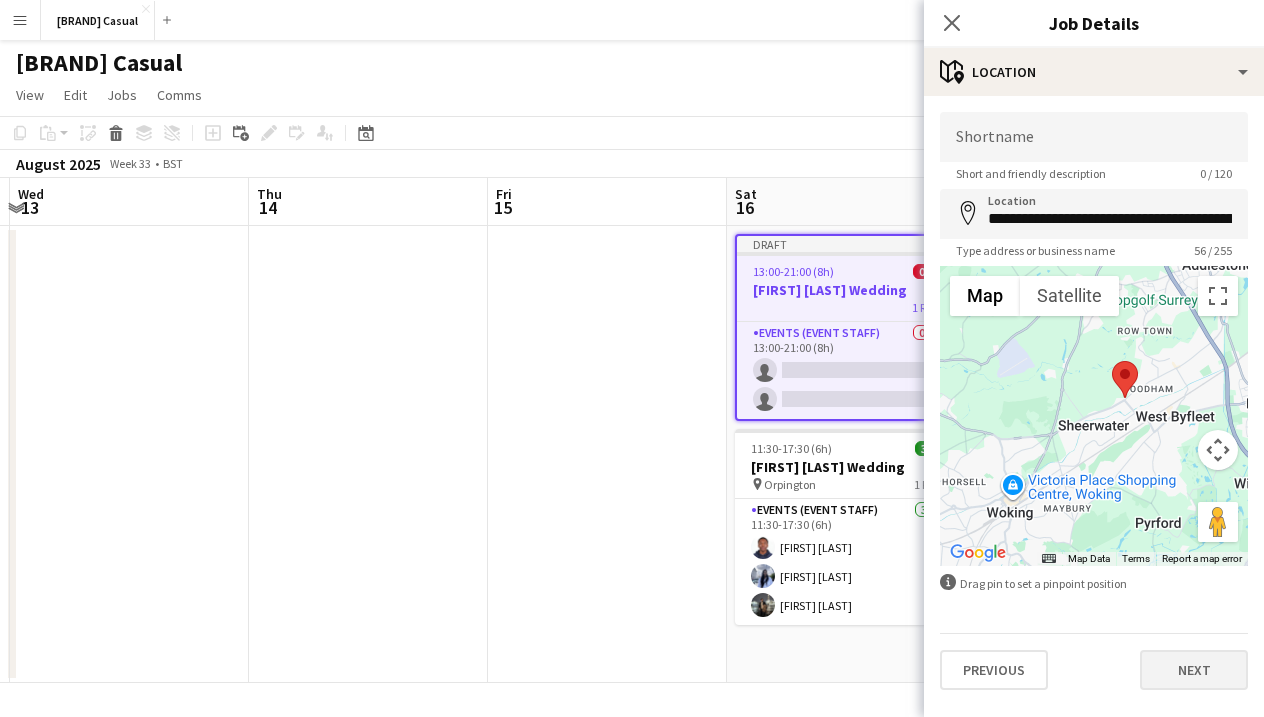 click on "Next" at bounding box center [1194, 670] 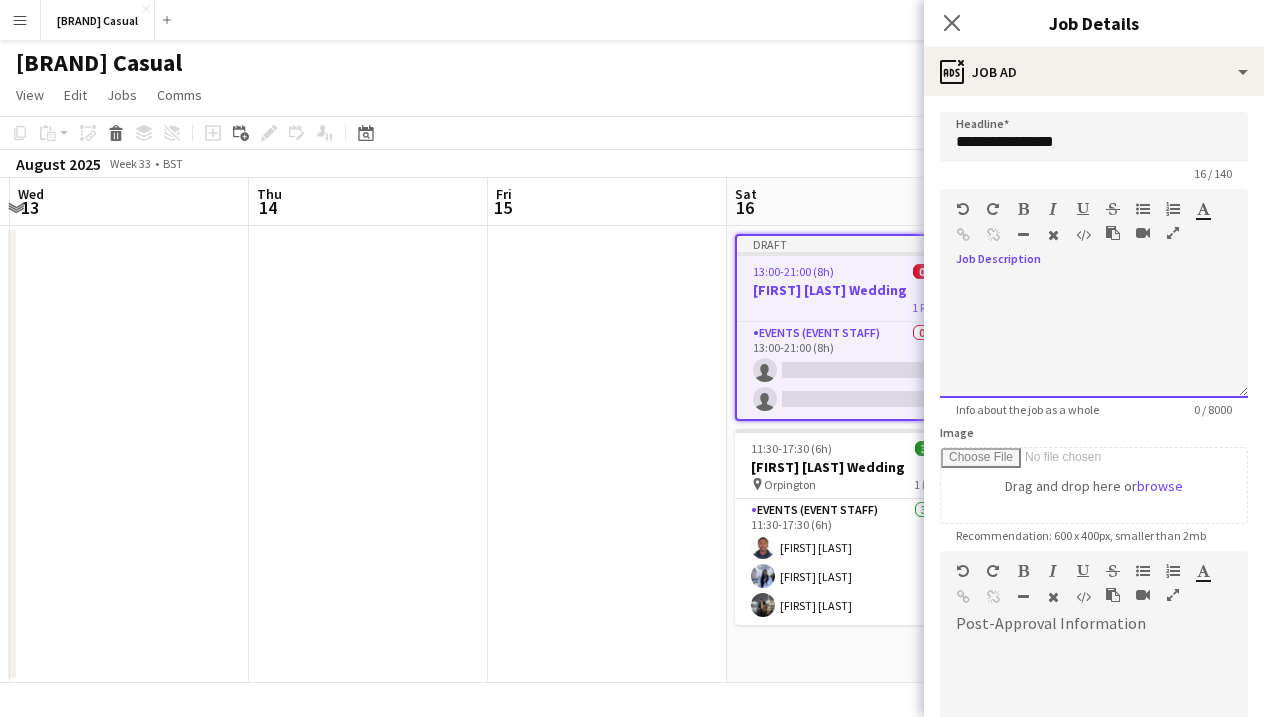 click at bounding box center (1094, 338) 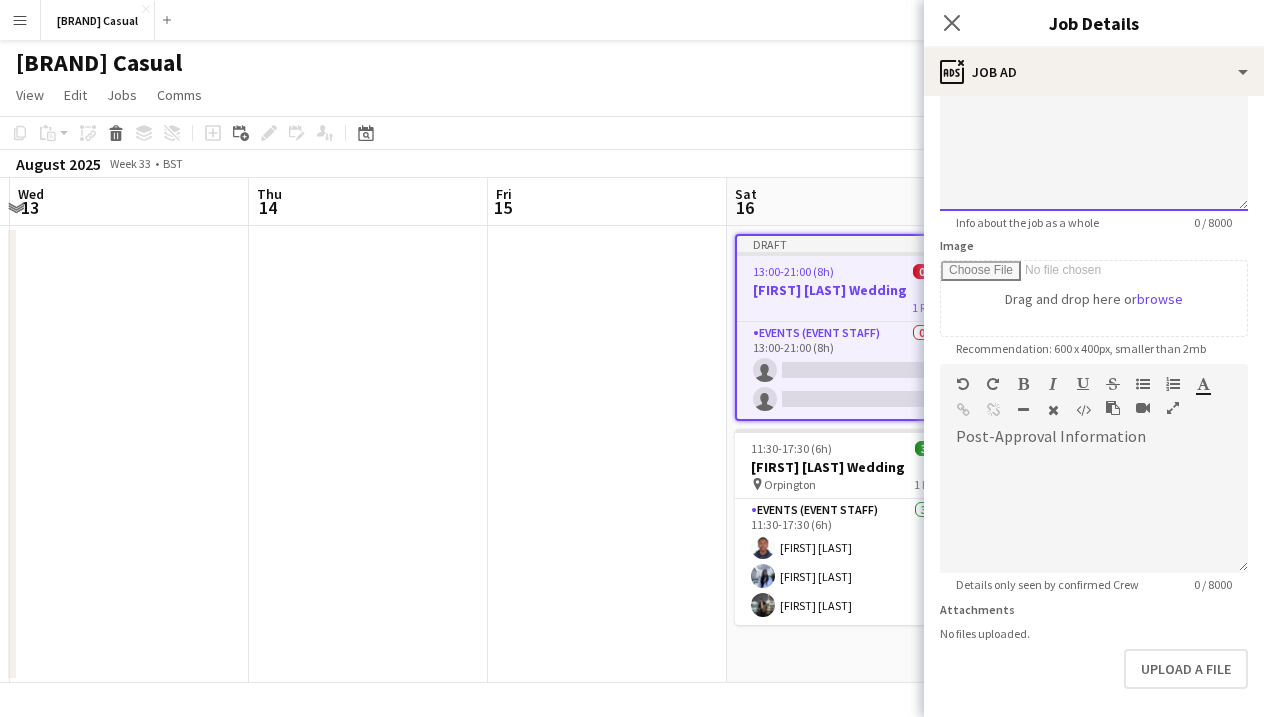 scroll, scrollTop: 214, scrollLeft: 0, axis: vertical 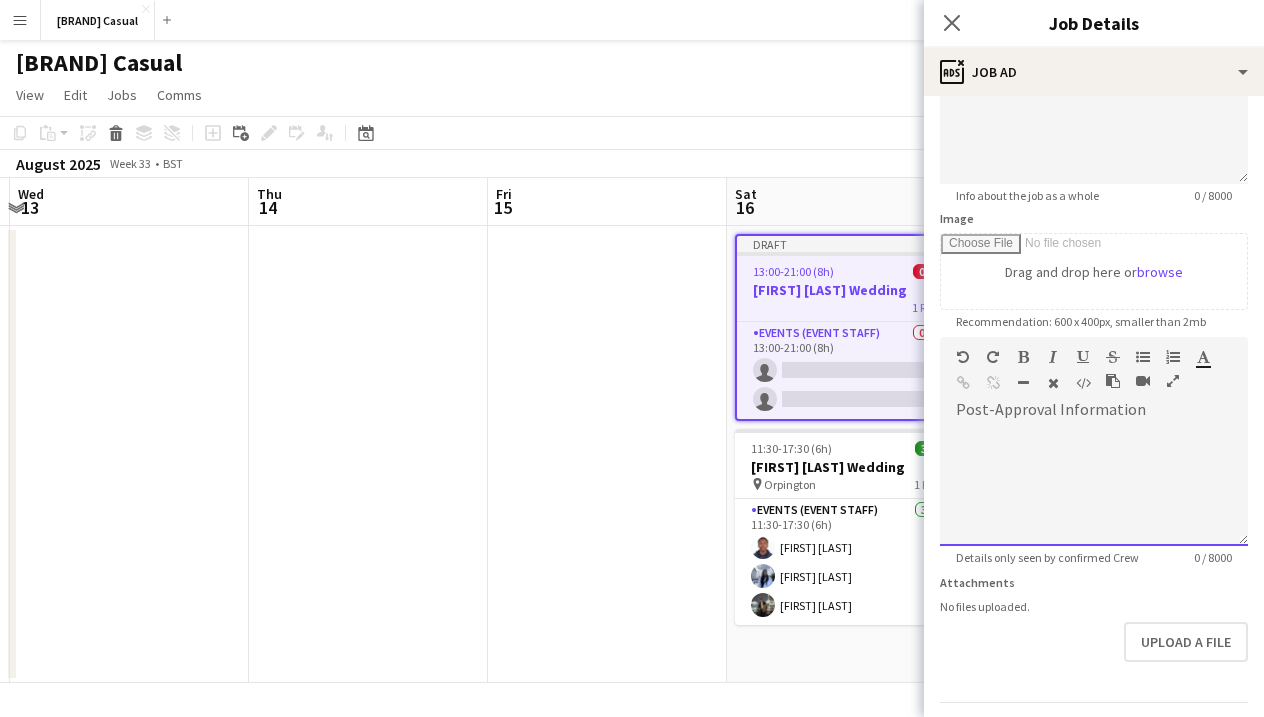 click at bounding box center [1094, 486] 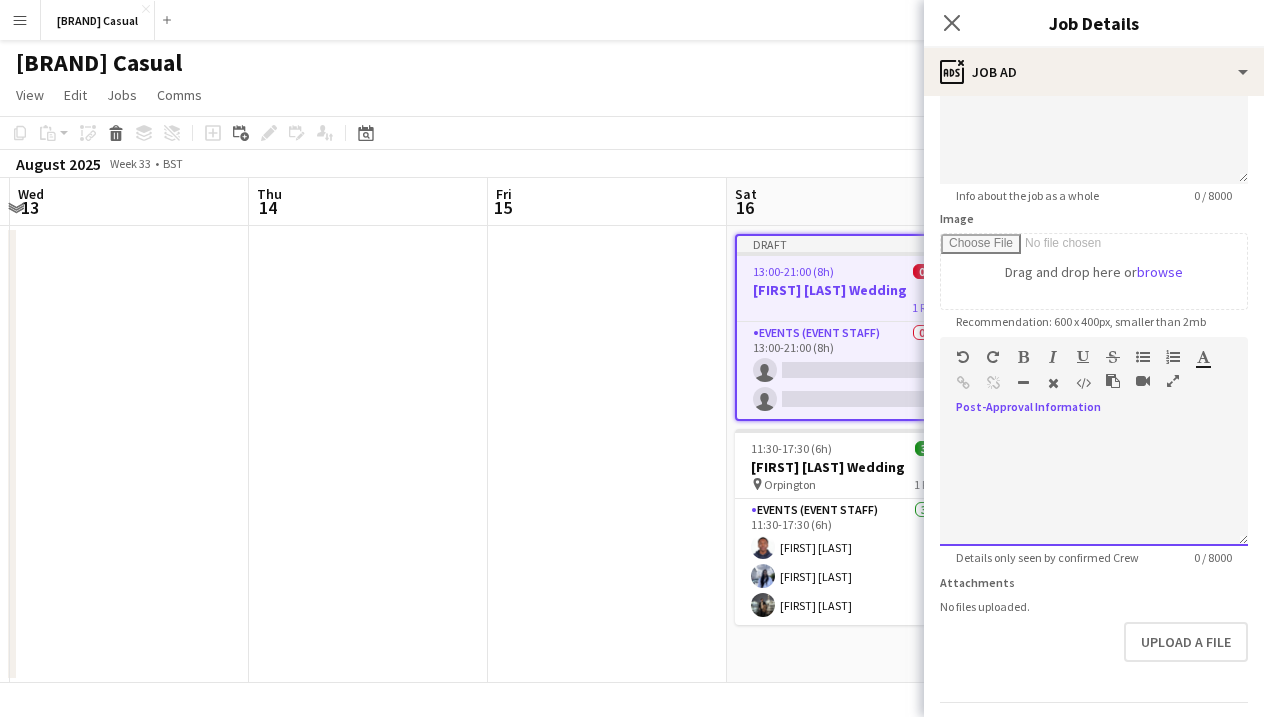 type 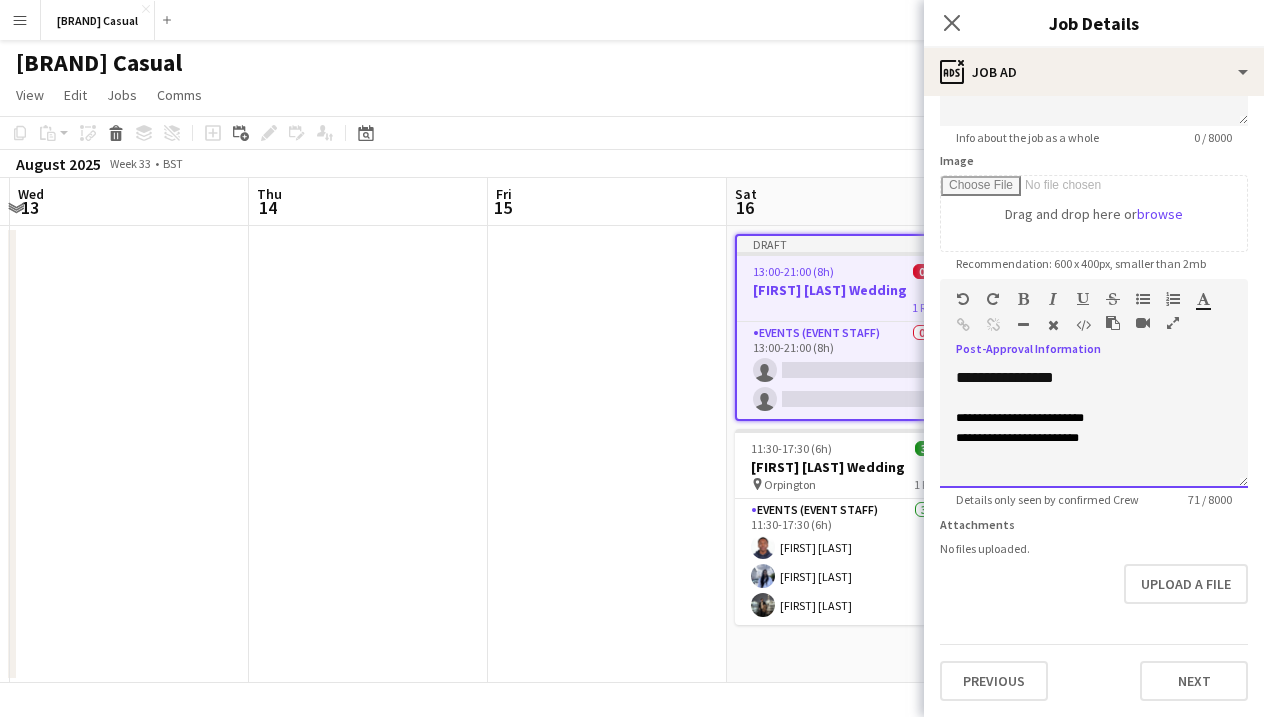scroll, scrollTop: 272, scrollLeft: 0, axis: vertical 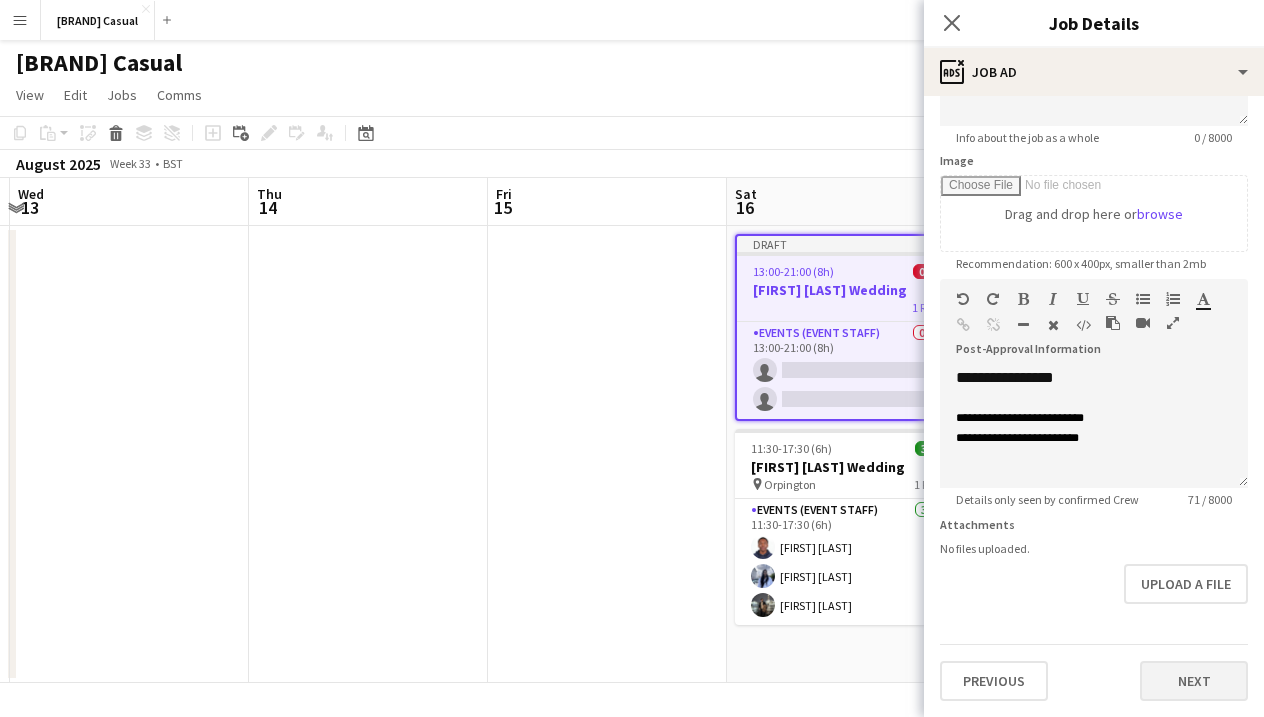 click on "Next" at bounding box center [1194, 681] 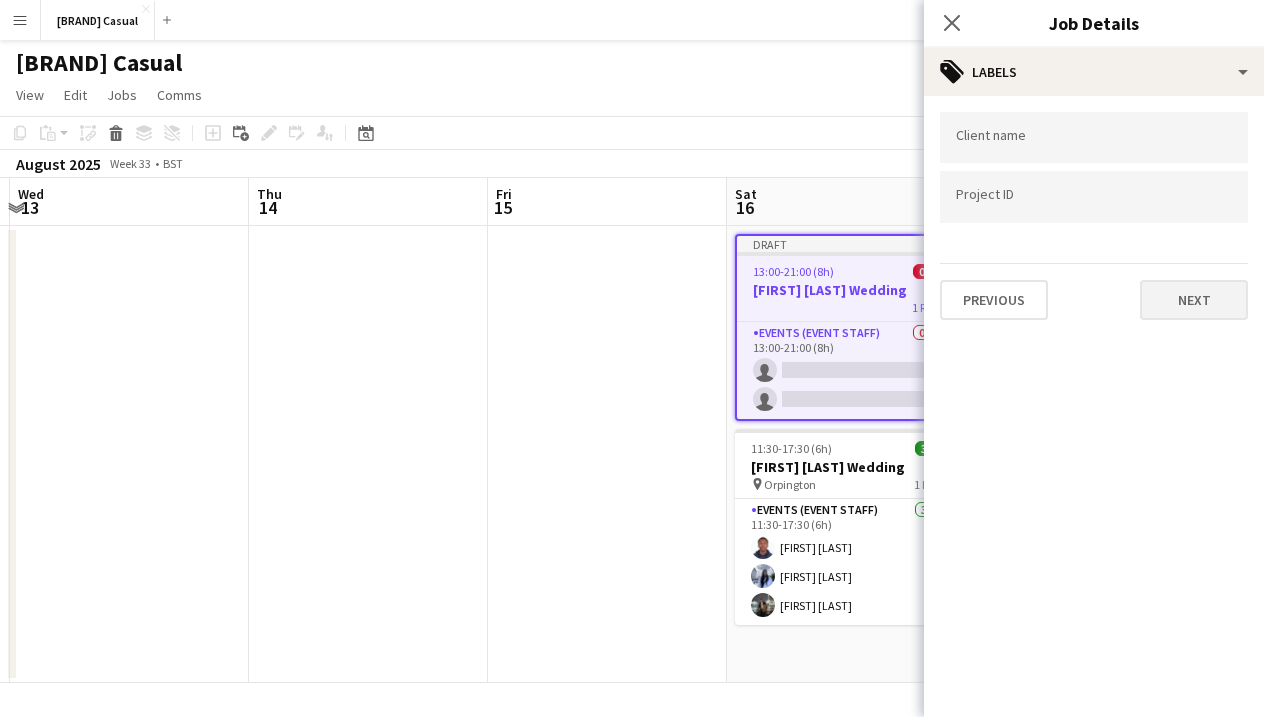 click on "Next" at bounding box center [1194, 300] 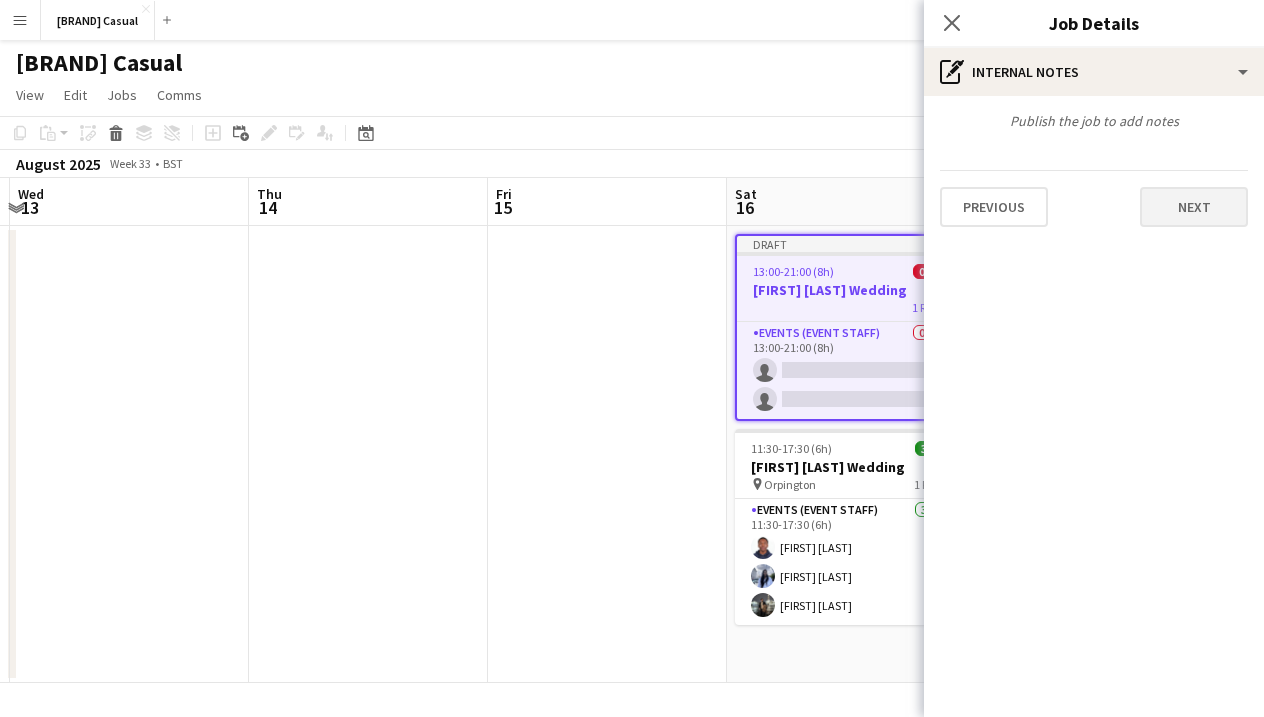 click on "Next" at bounding box center [1194, 207] 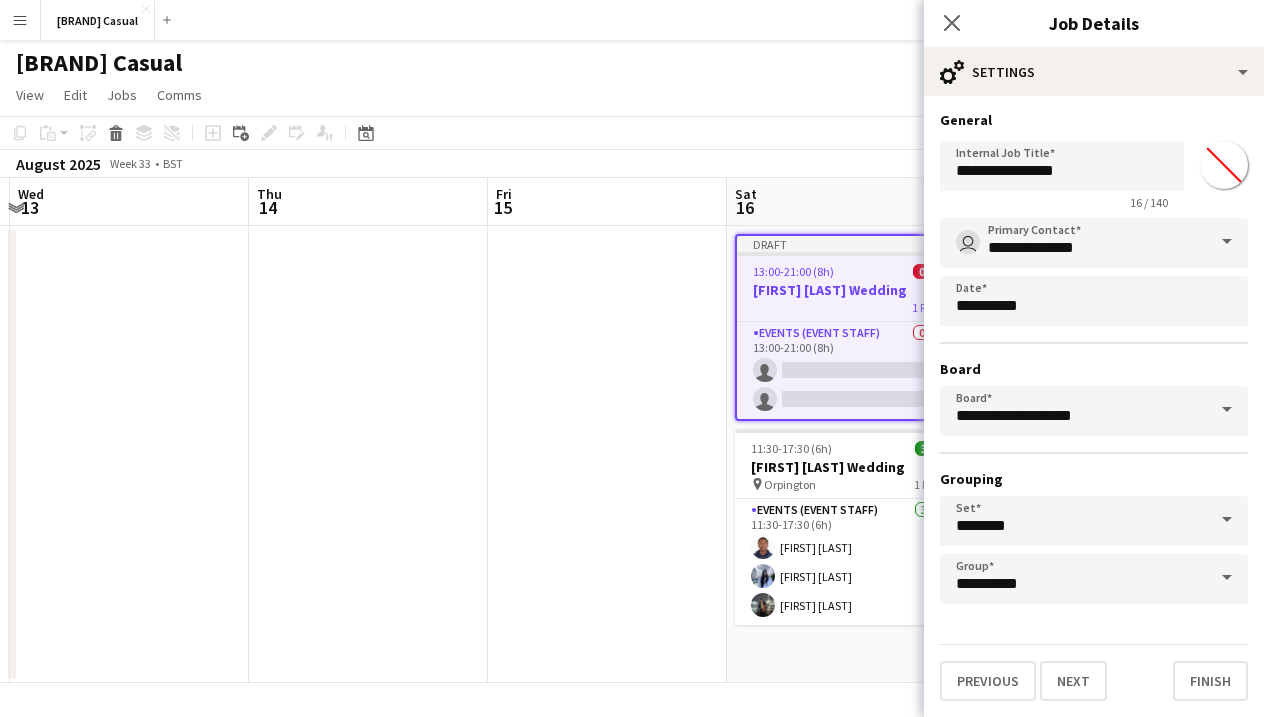 scroll, scrollTop: 1, scrollLeft: 0, axis: vertical 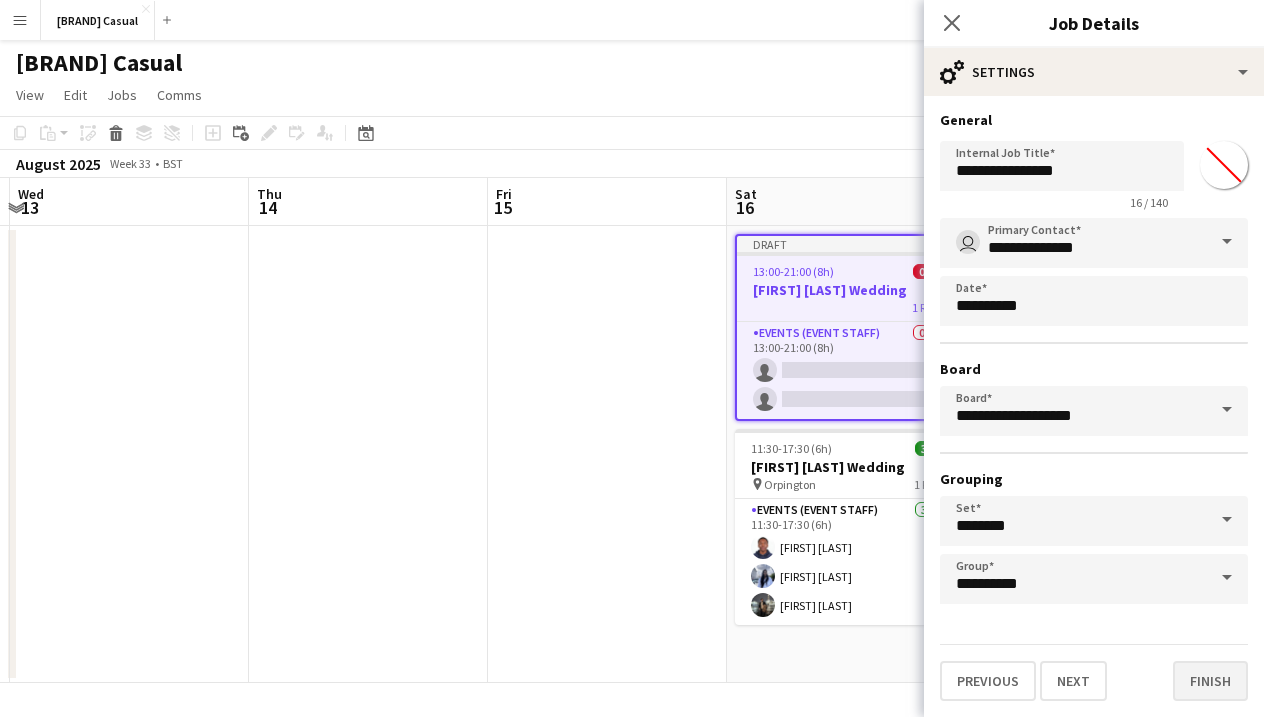 click on "Finish" at bounding box center (1210, 681) 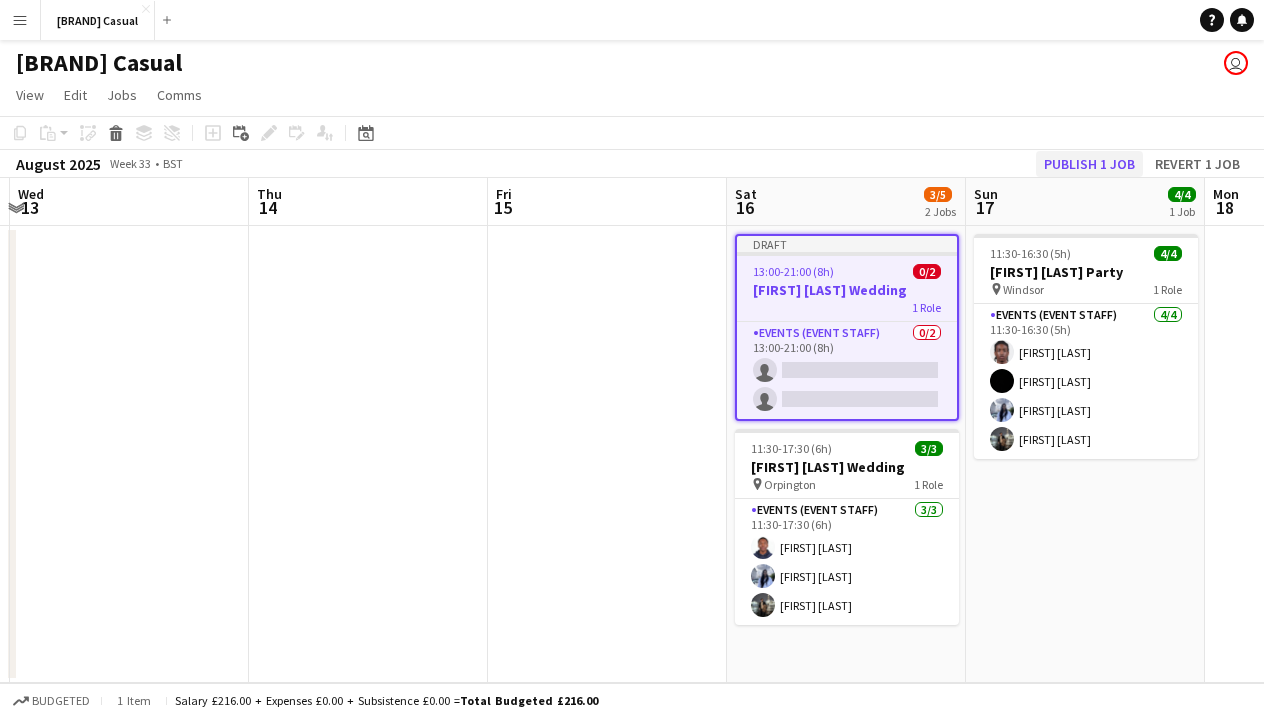 click on "Publish 1 job" 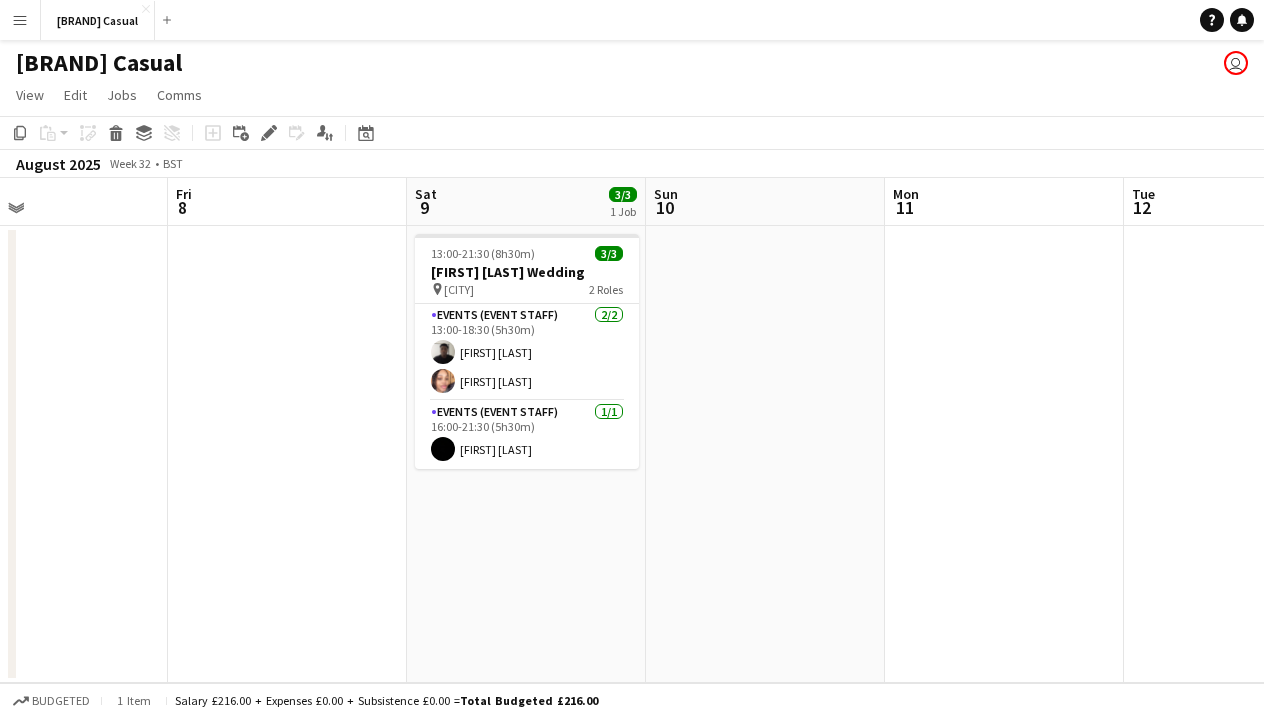 scroll, scrollTop: 0, scrollLeft: 545, axis: horizontal 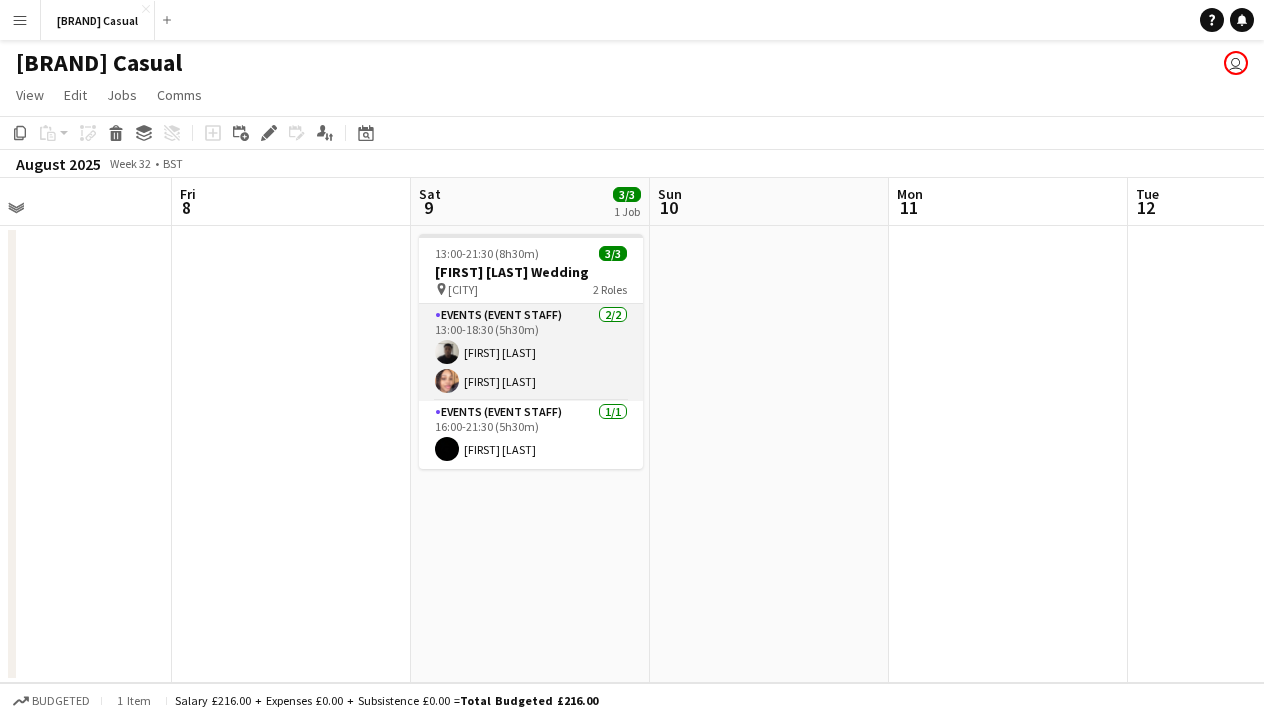 click on "Events (Event Staff)   2/2   13:00-18:30 (5h30m)
[FIRST] [LAST] [LAST]" at bounding box center (531, 352) 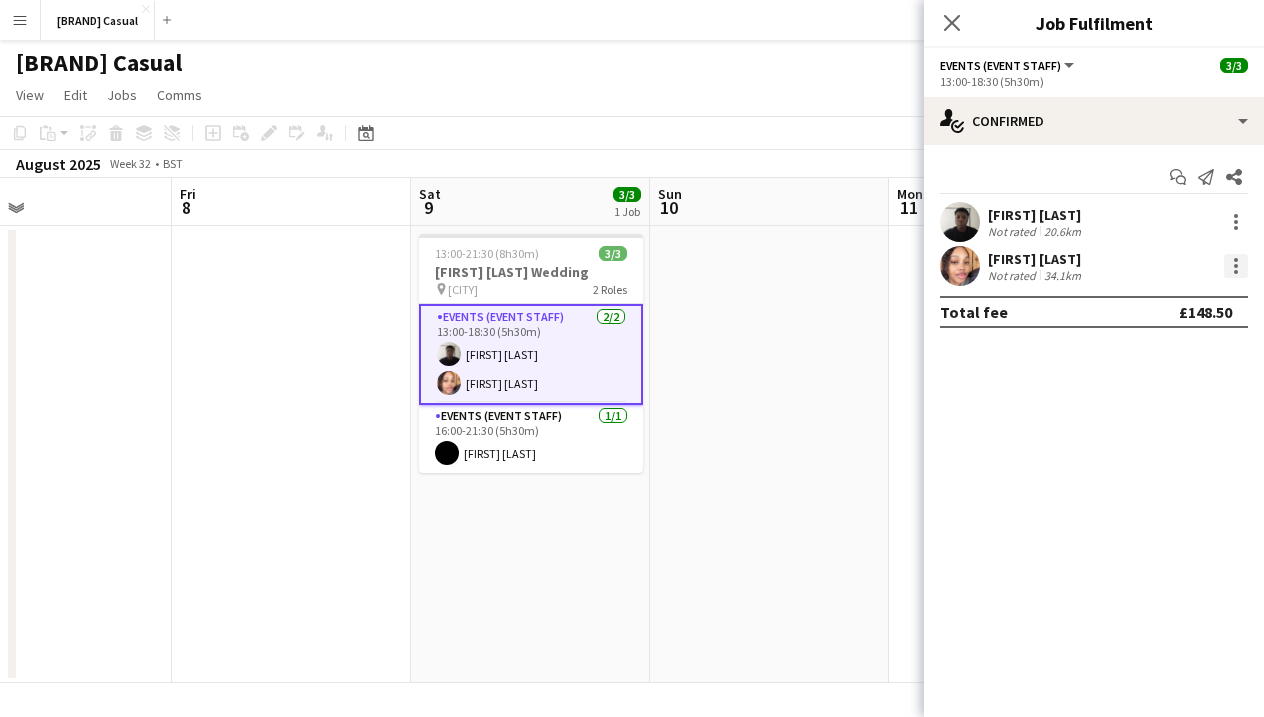 click at bounding box center [1236, 266] 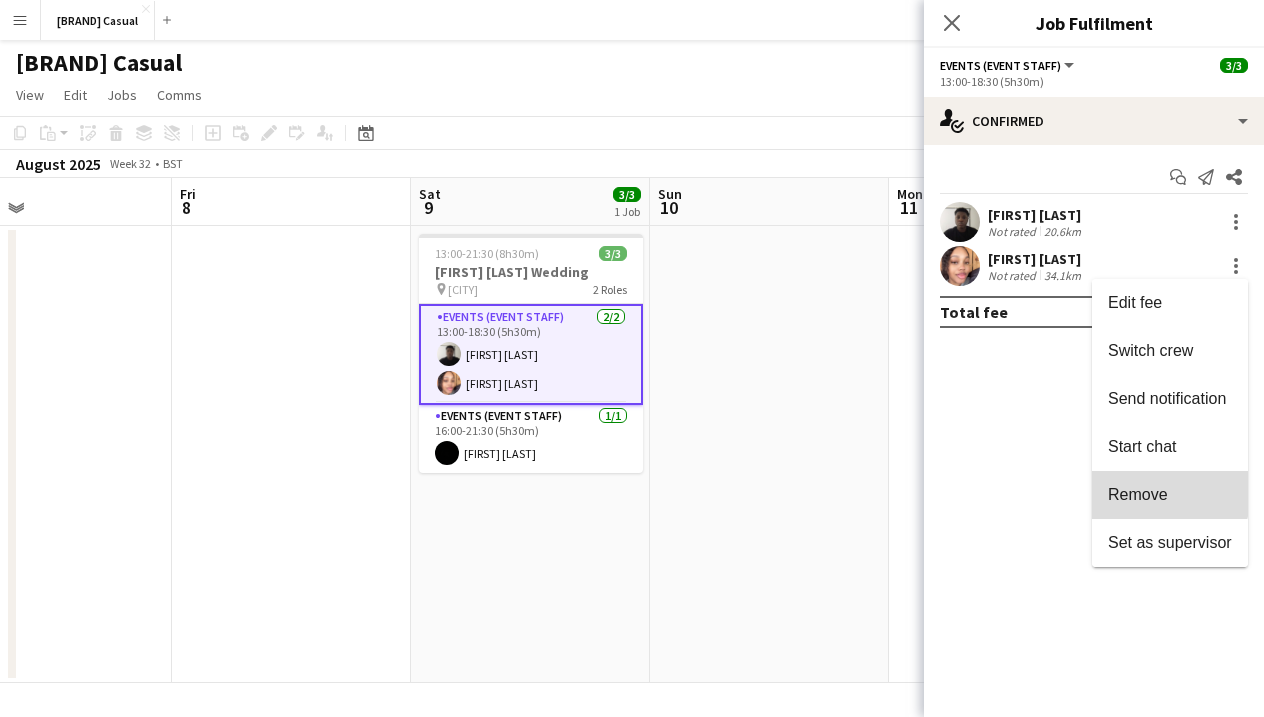 click on "Remove" at bounding box center [1170, 495] 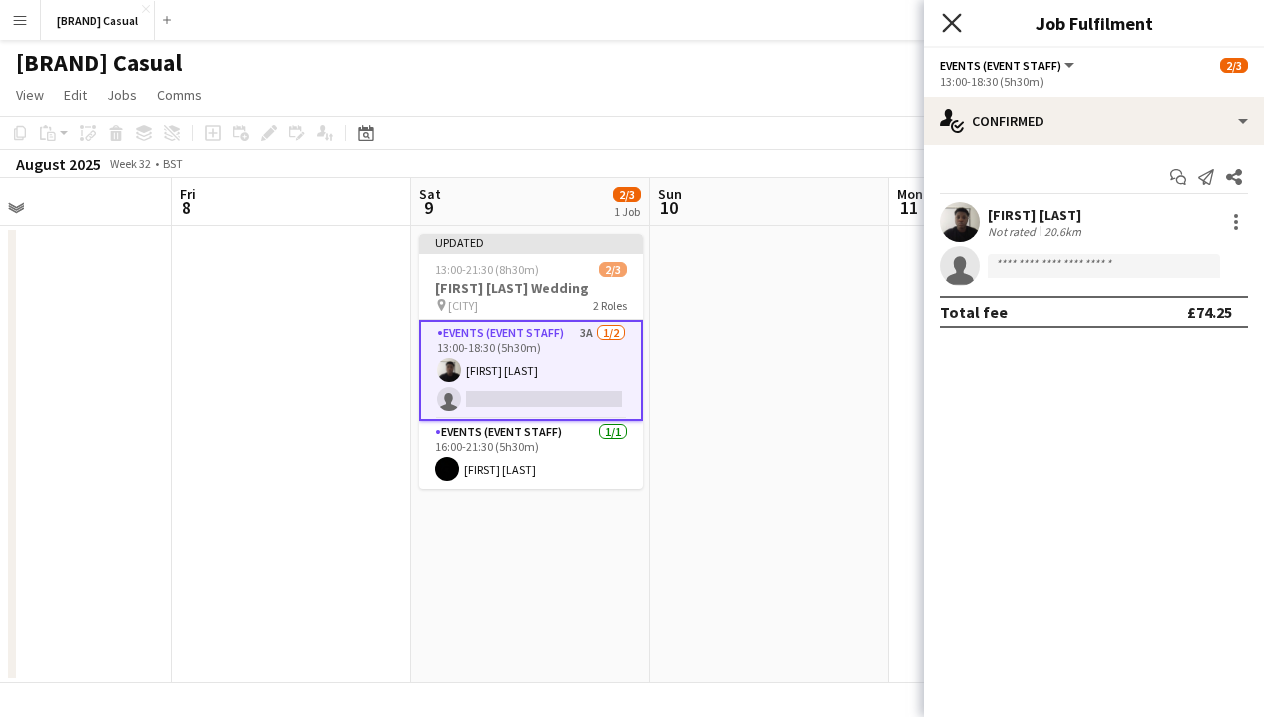 click on "Close pop-in" 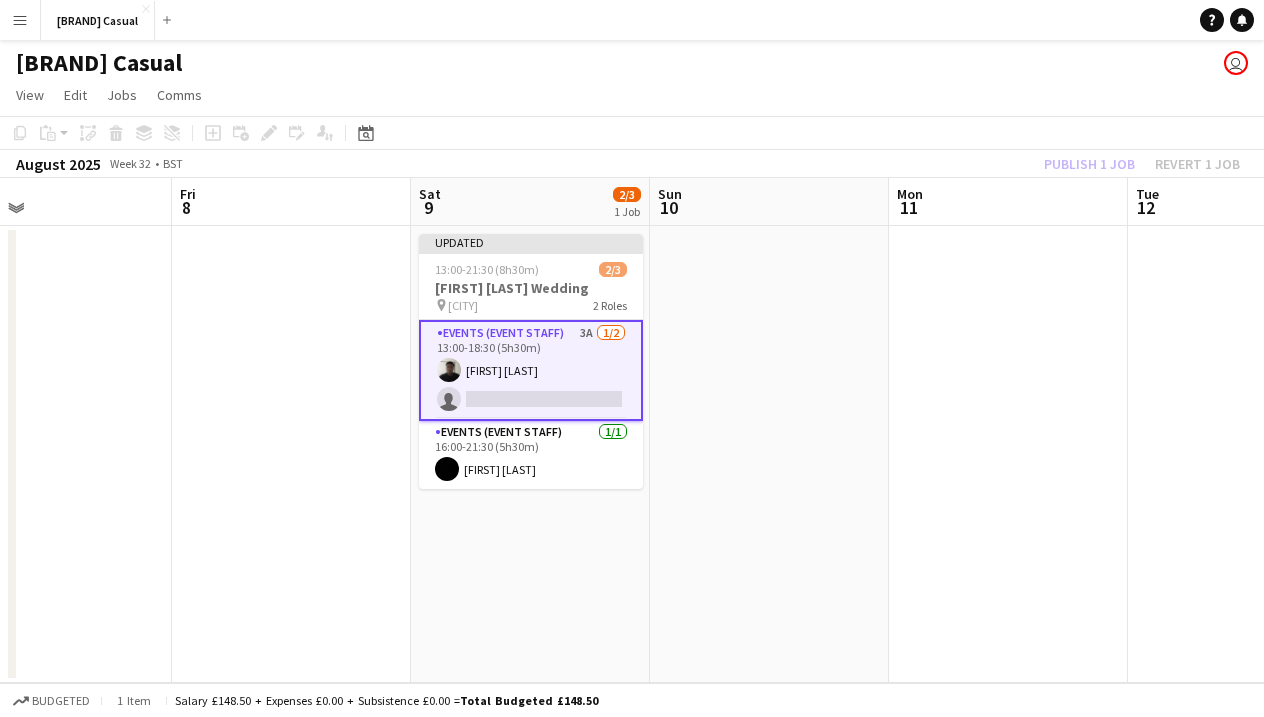 click at bounding box center (1008, 454) 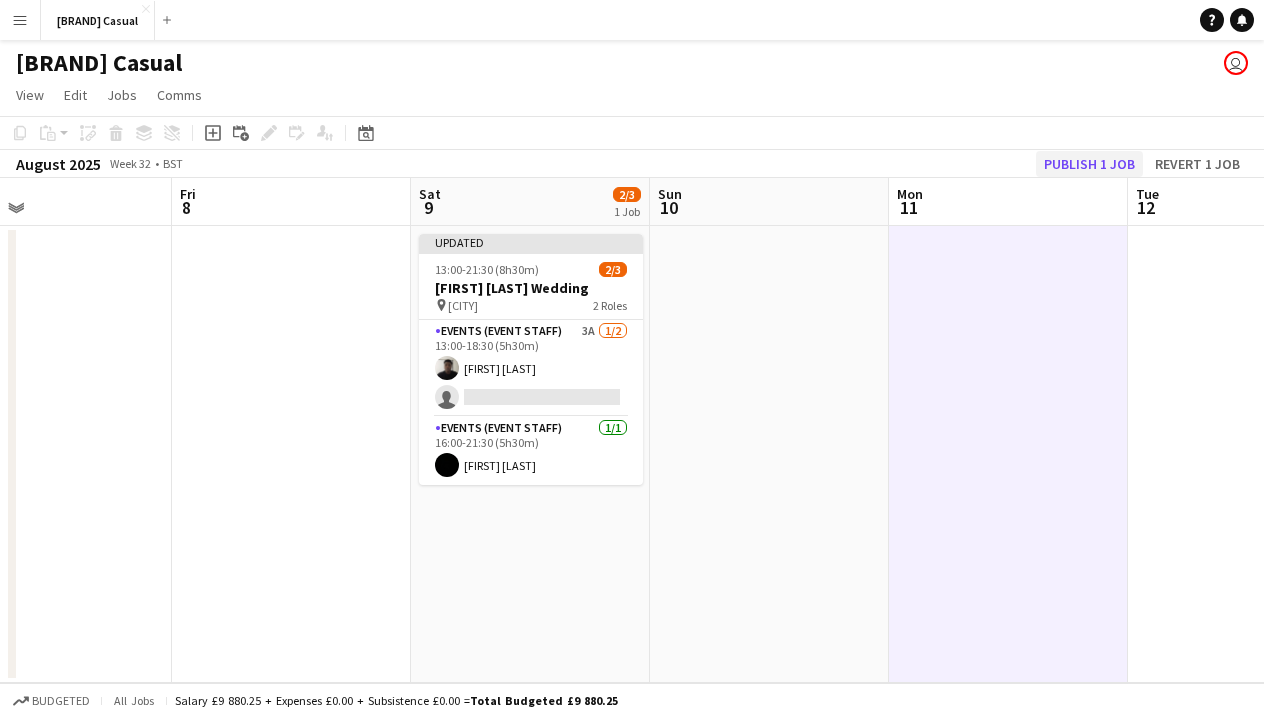 click on "Publish 1 job" 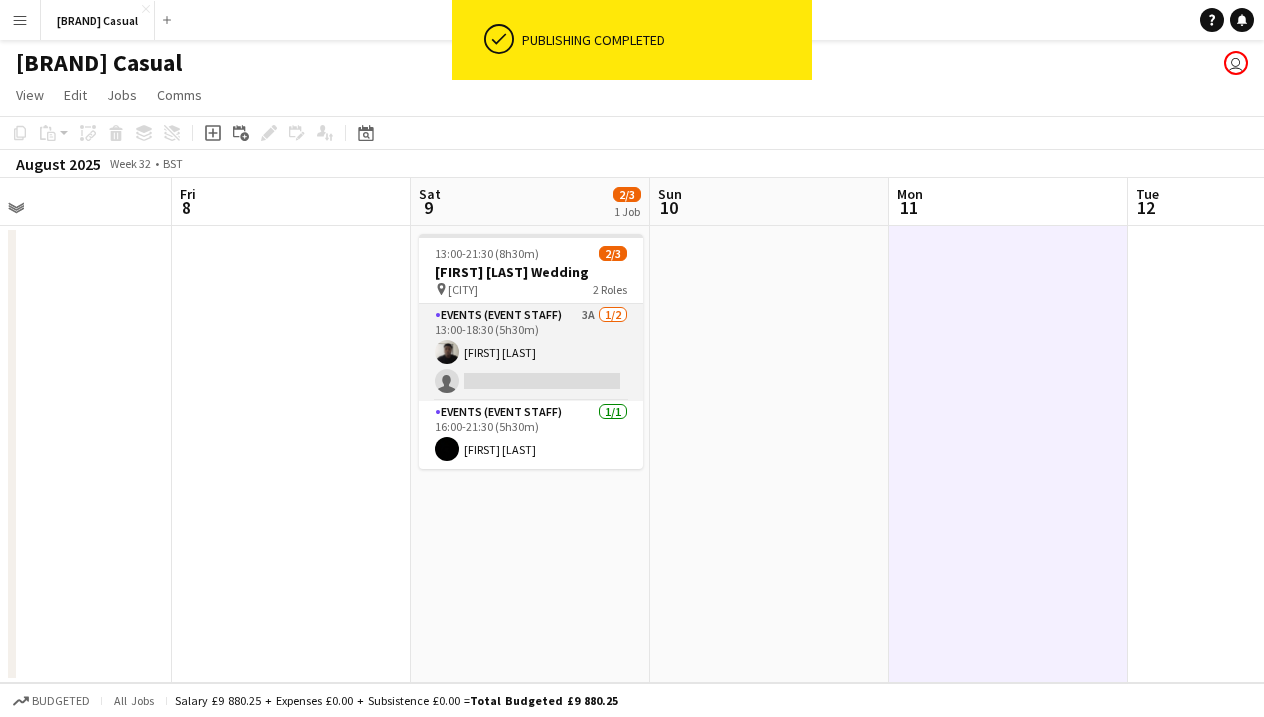 click on "Events (Event Staff)   3A   1/2   13:00-18:30 (5h30m)
[FIRST] [LAST] [LAST]
single-neutral-actions" at bounding box center [531, 352] 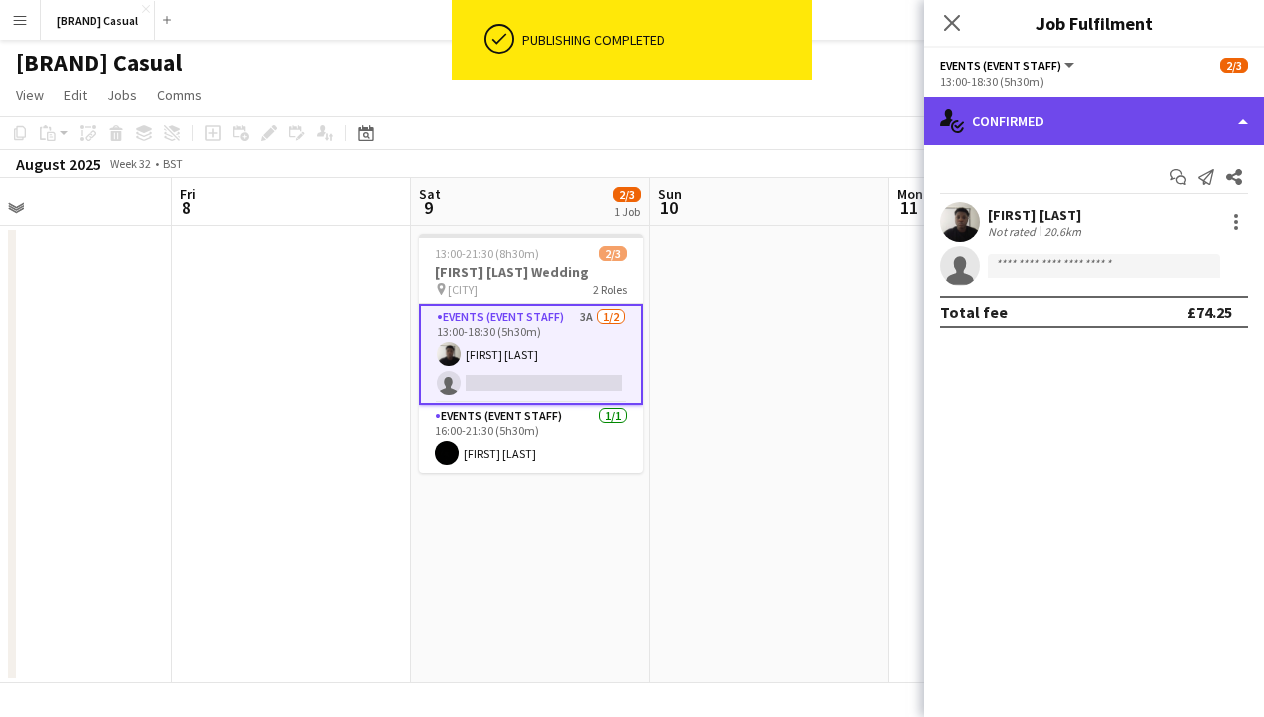 click on "single-neutral-actions-check-2
Confirmed" 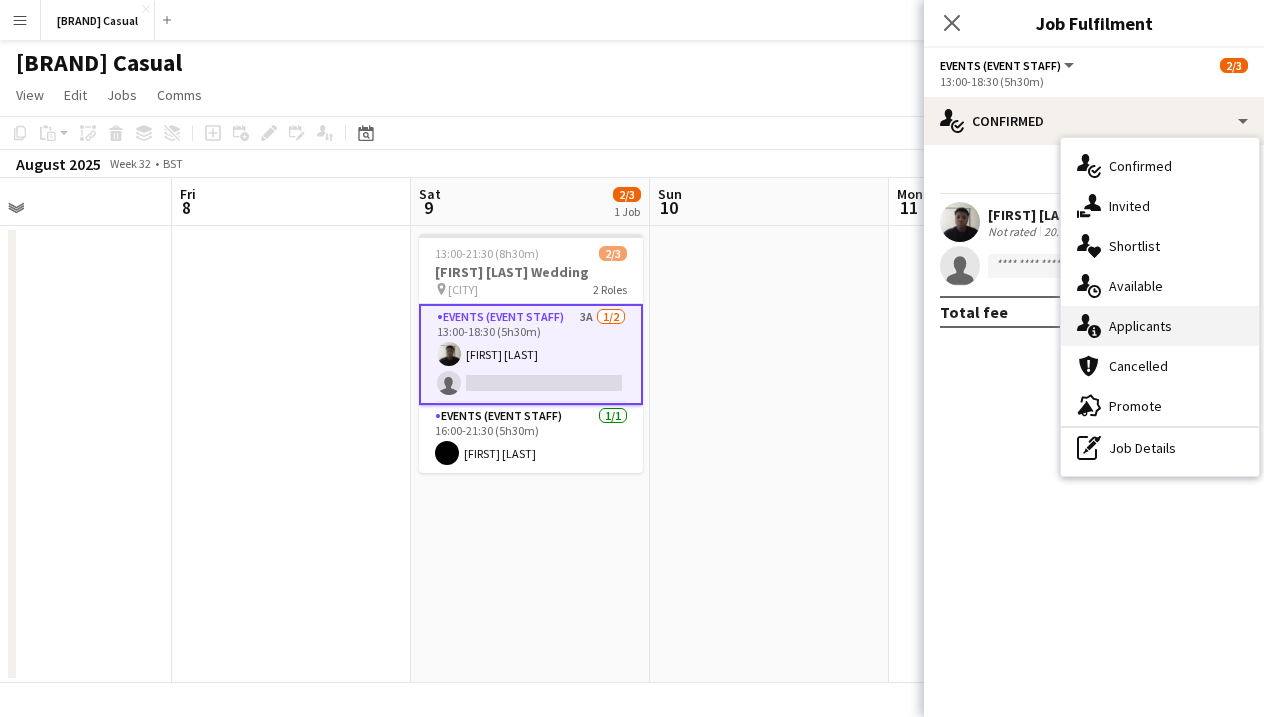 click on "single-neutral-actions-information
Applicants" at bounding box center [1160, 326] 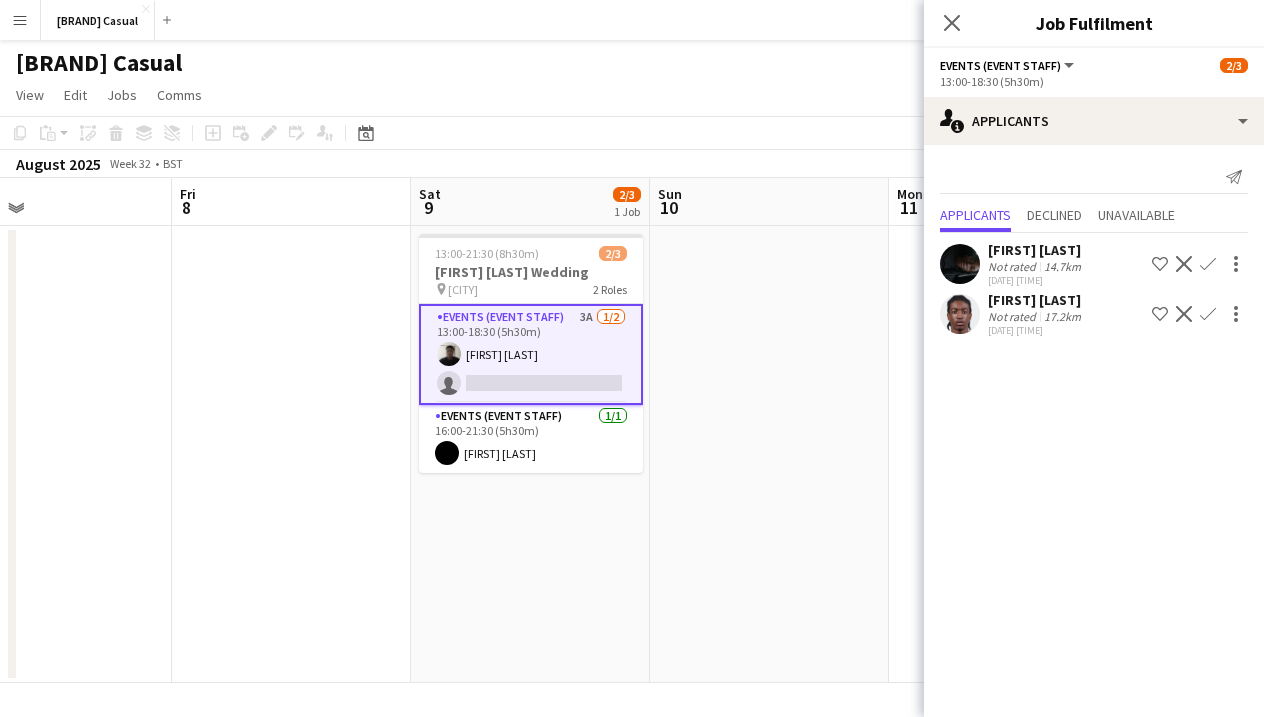 click on "Confirm" at bounding box center (1208, 314) 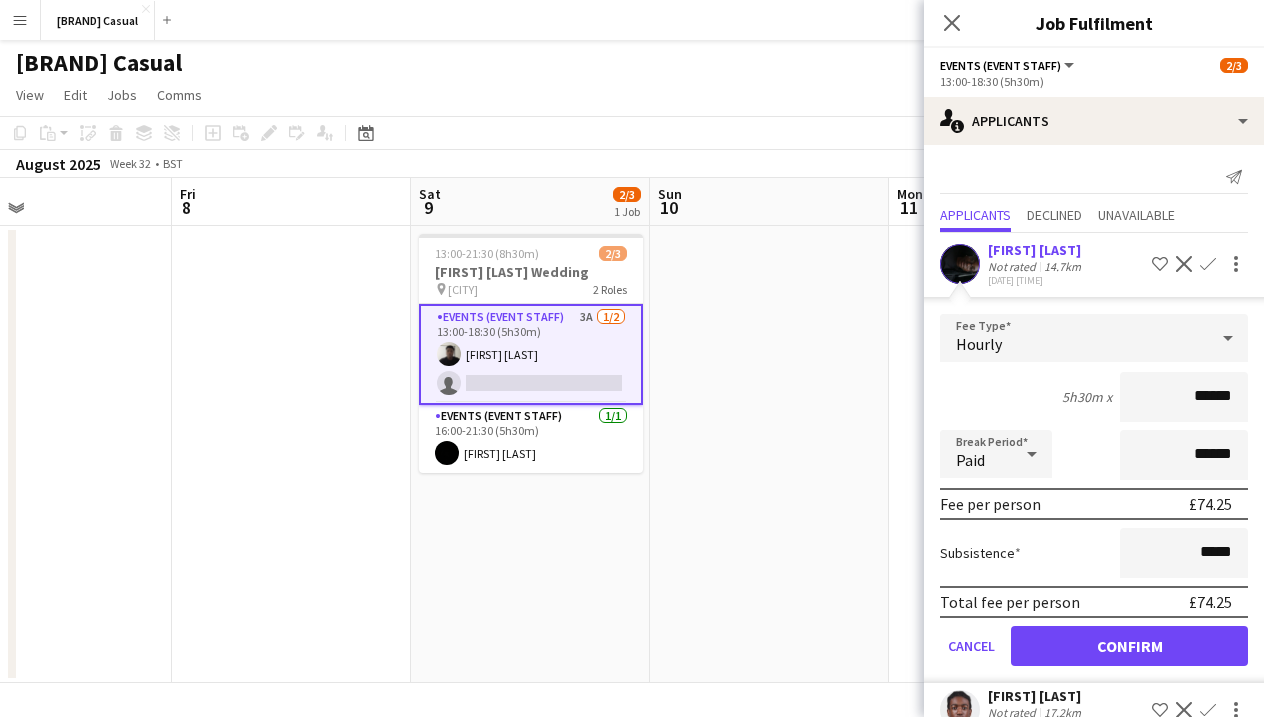 click on "Confirm" 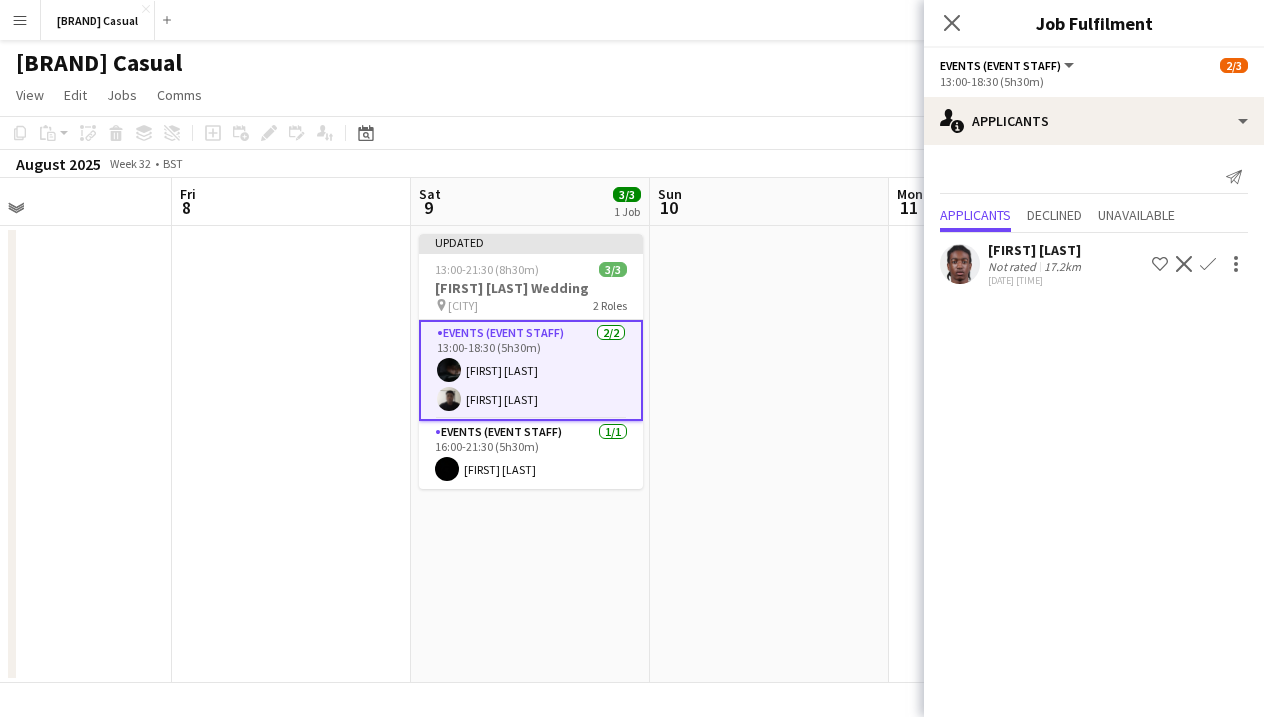 click on "Events (Event Staff)   2/2   13:00-18:30 (5h30m)
[FIRST] [LAST] [LAST]" at bounding box center [531, 370] 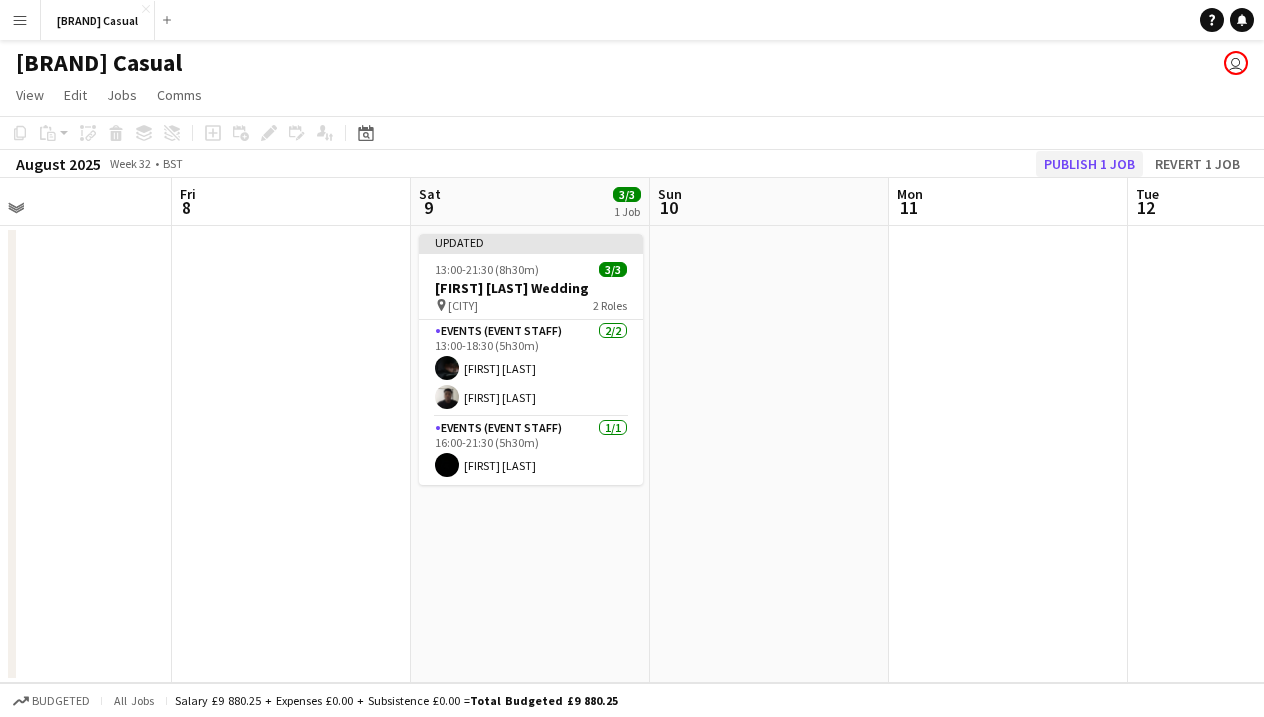 click on "Publish 1 job" 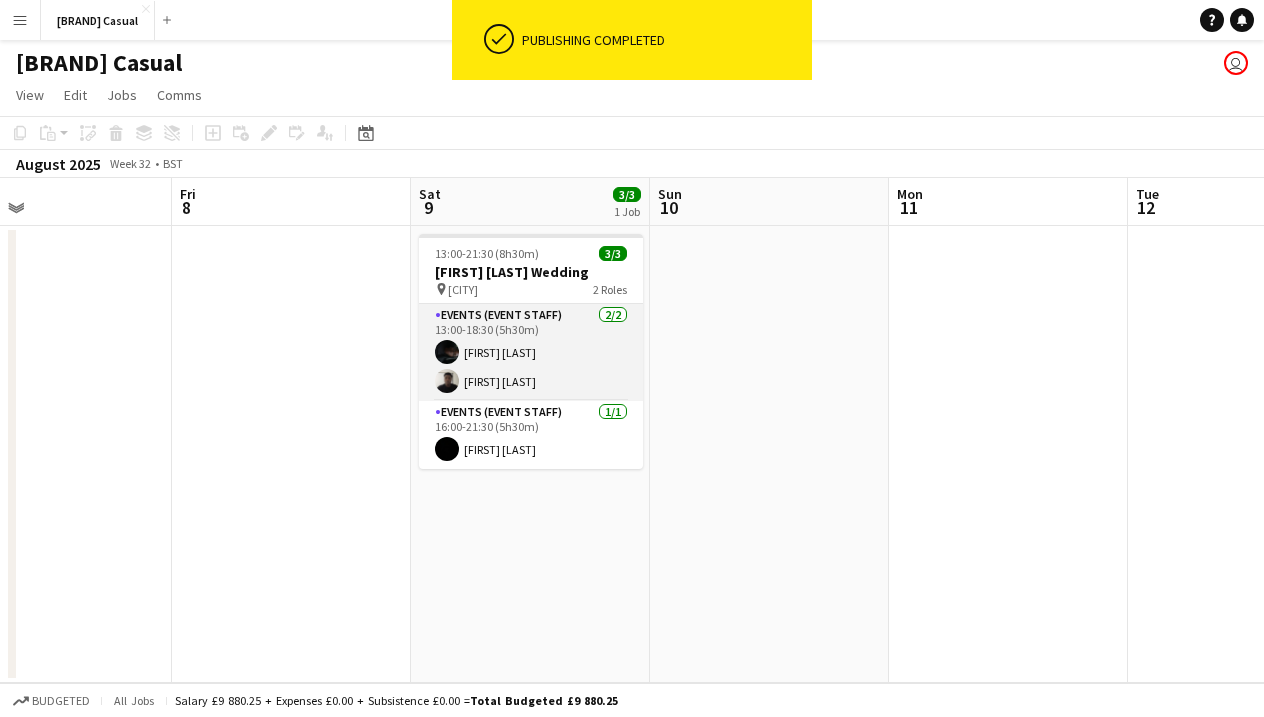 click on "Events (Event Staff)   2/2   13:00-18:30 (5h30m)
[FIRST] [LAST] [LAST]" at bounding box center (531, 352) 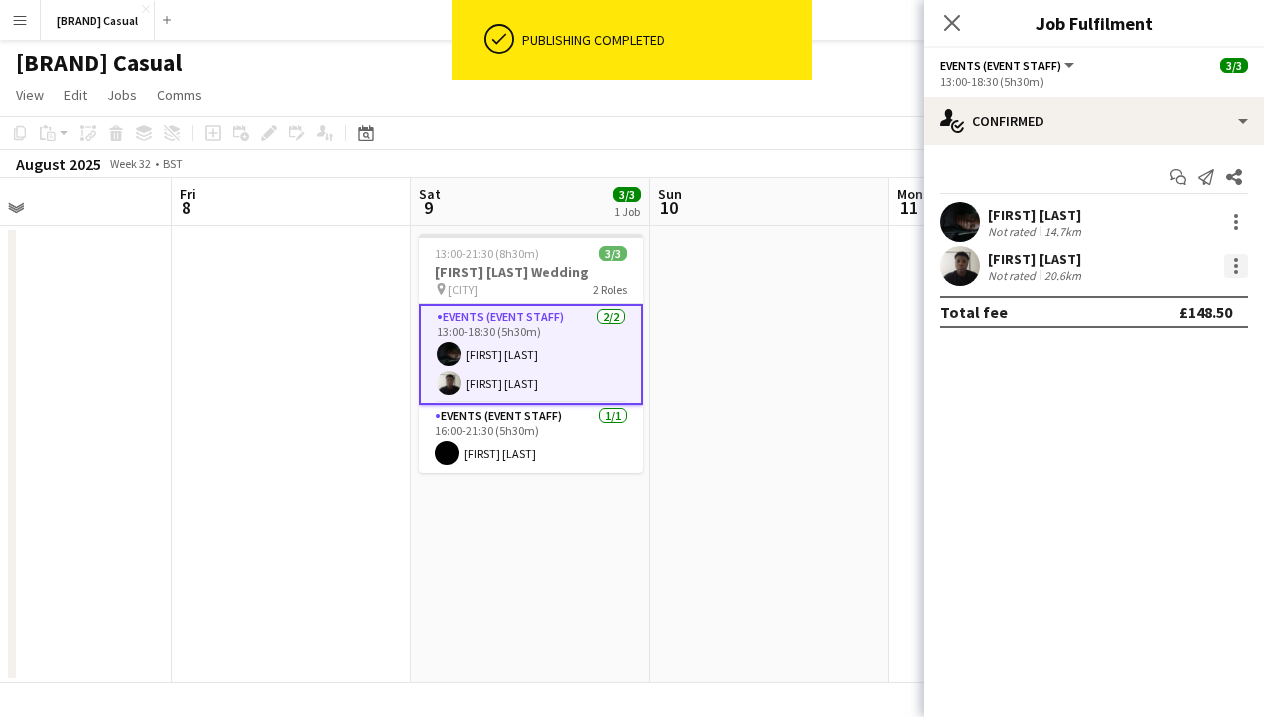 click at bounding box center [1236, 272] 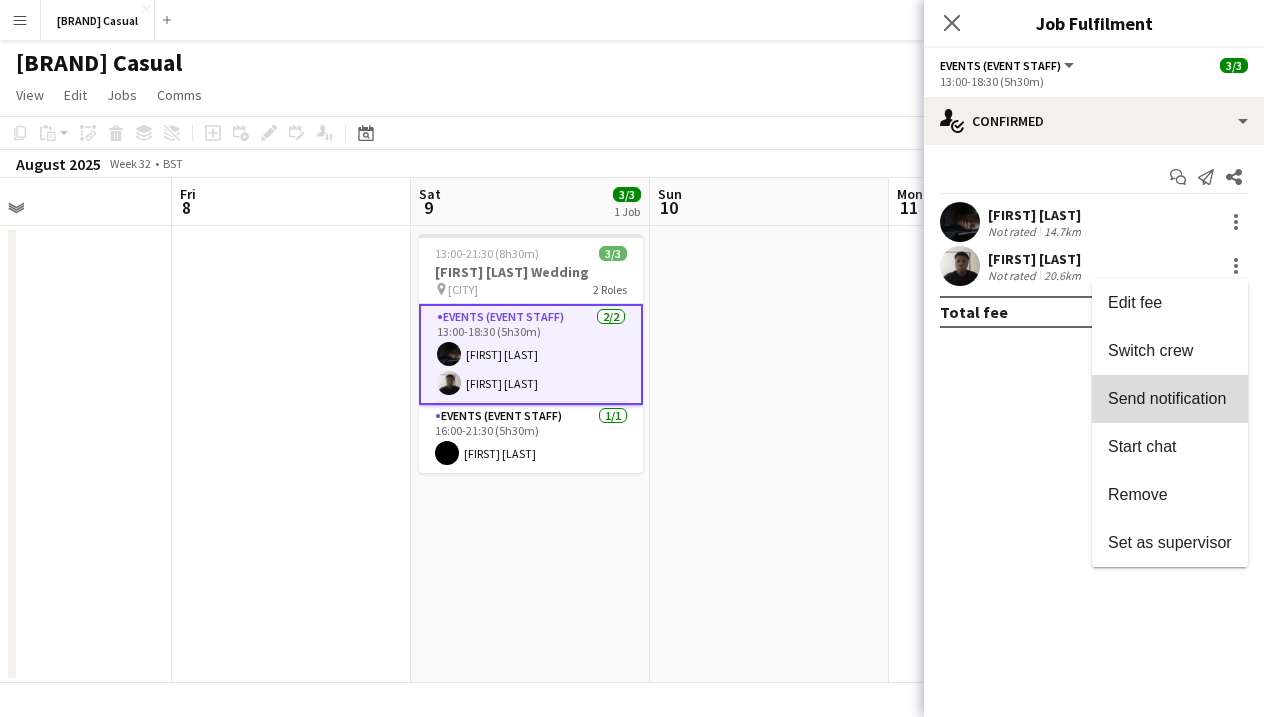 click on "Send notification" at bounding box center (1170, 399) 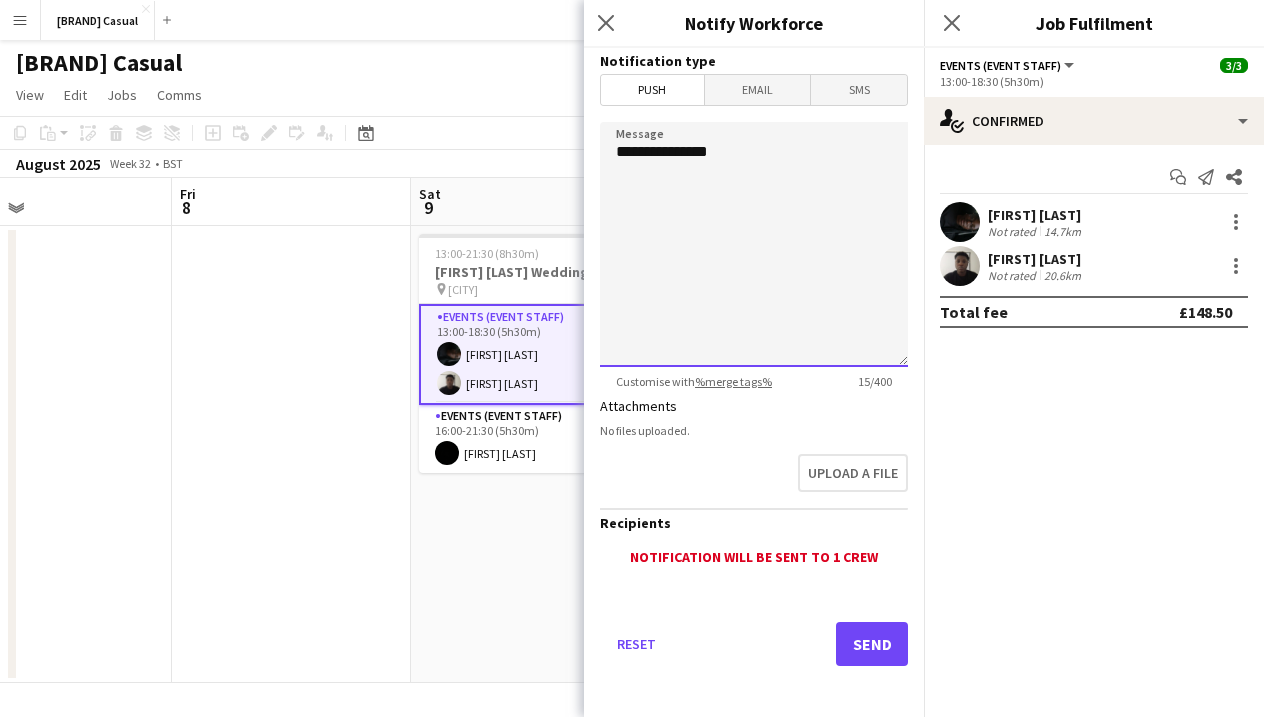 click on "**********" at bounding box center (754, 244) 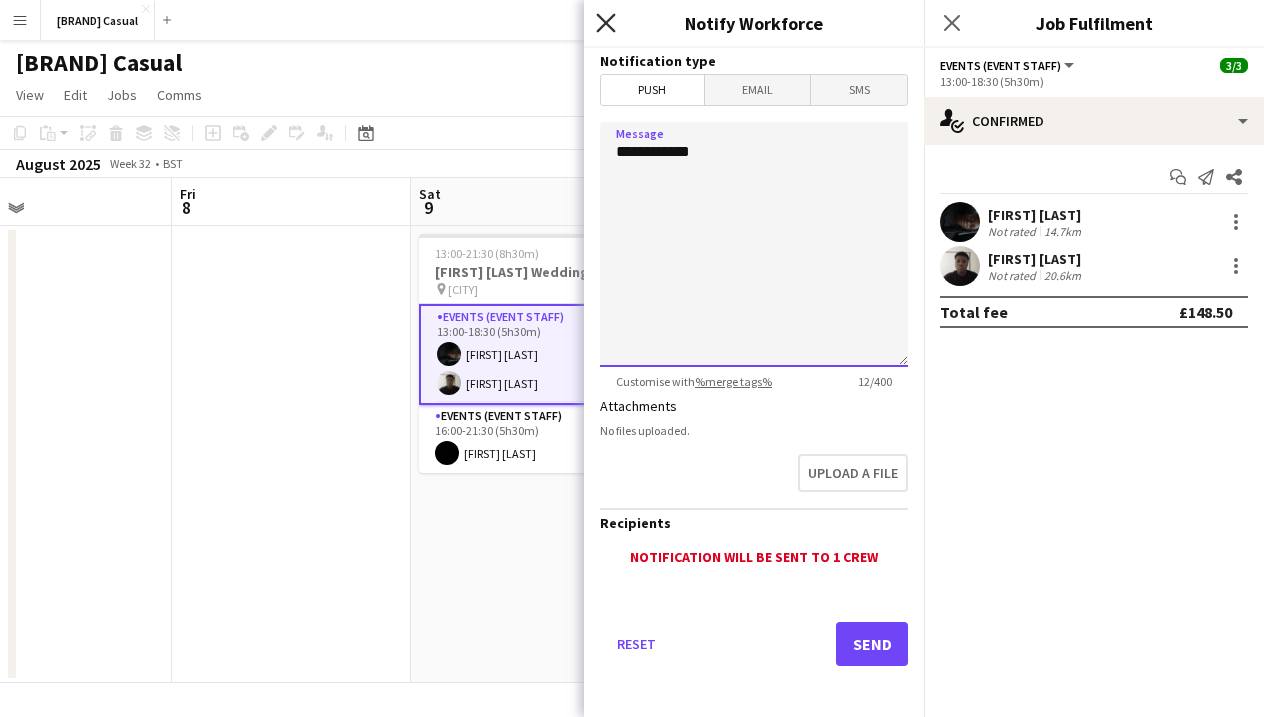 type on "**********" 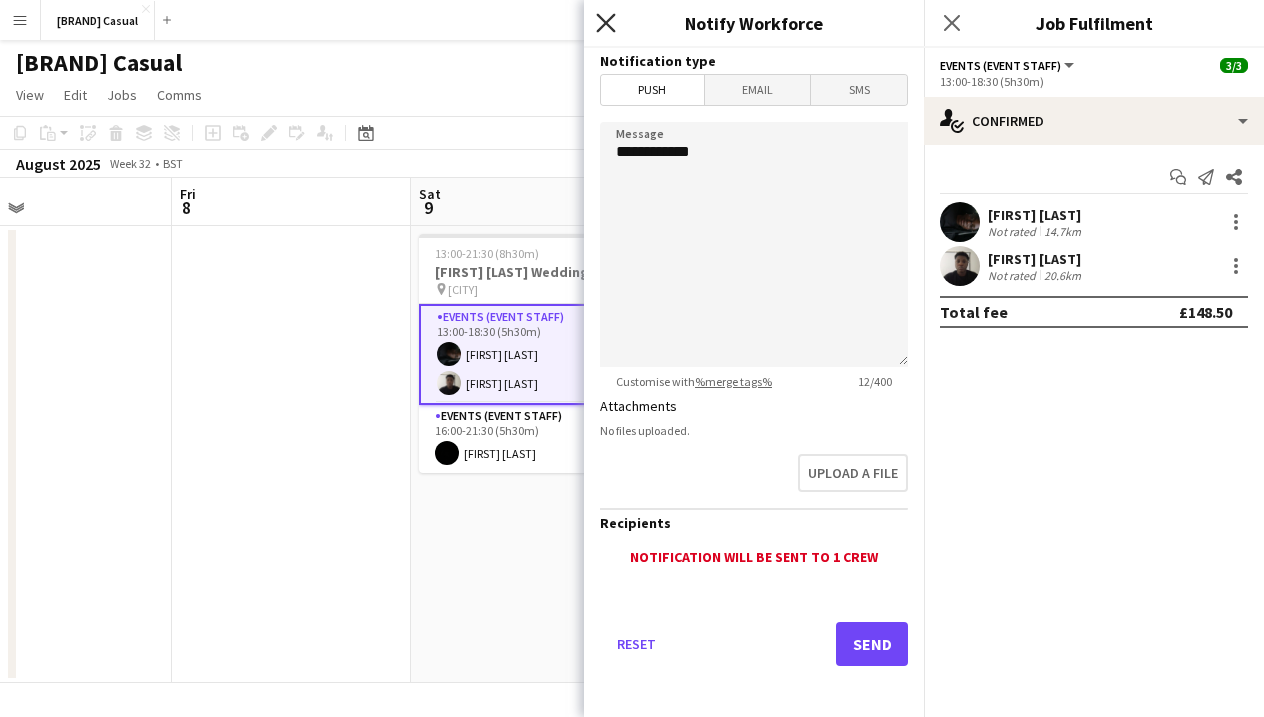 click 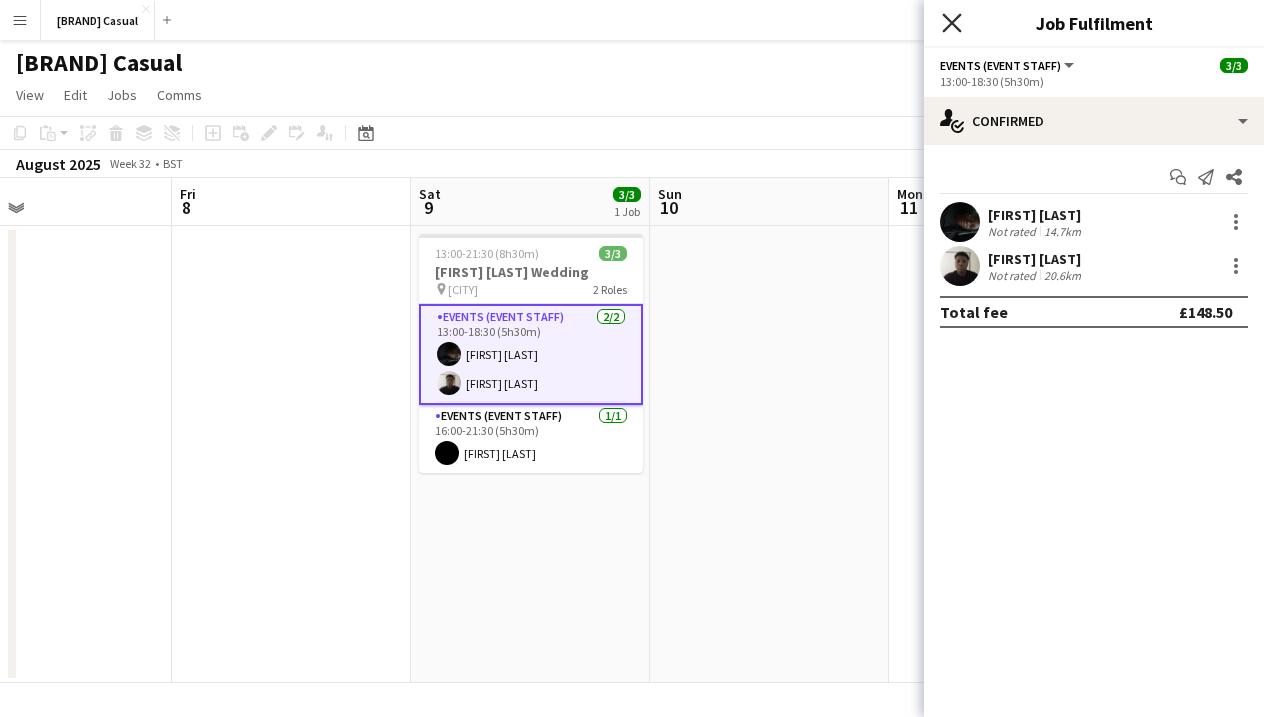 click on "Close pop-in" 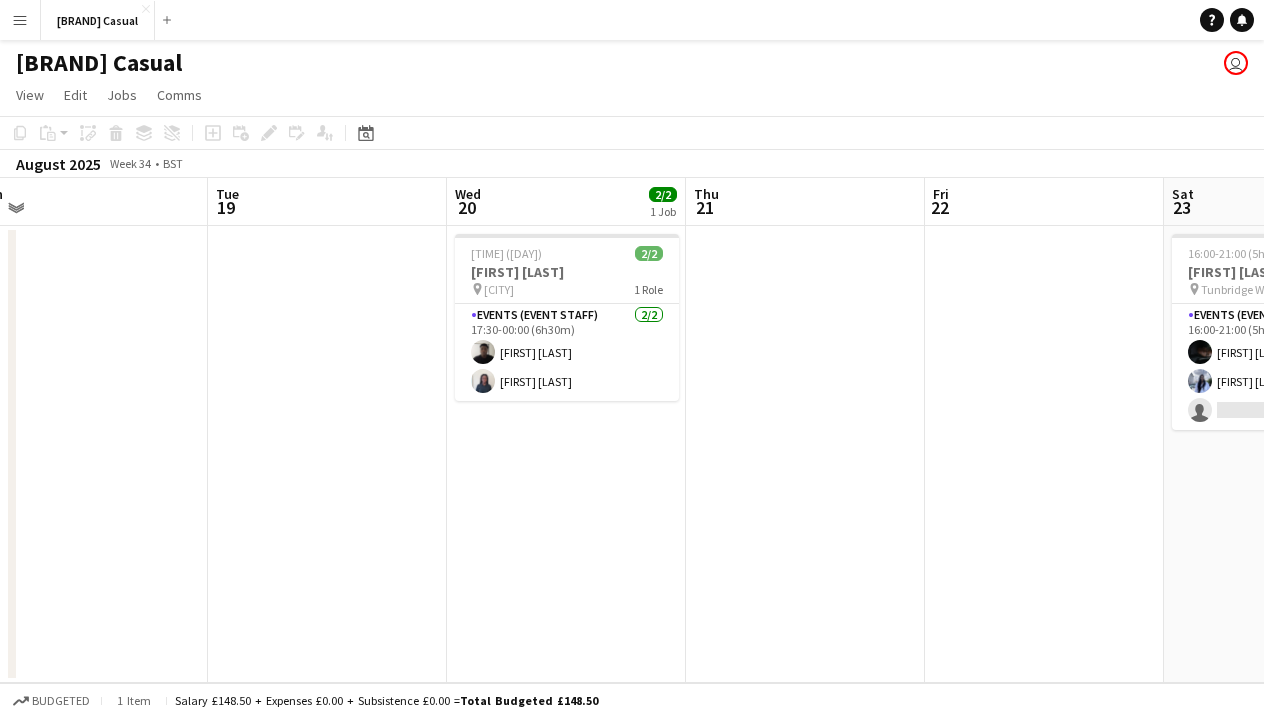 scroll, scrollTop: 0, scrollLeft: 808, axis: horizontal 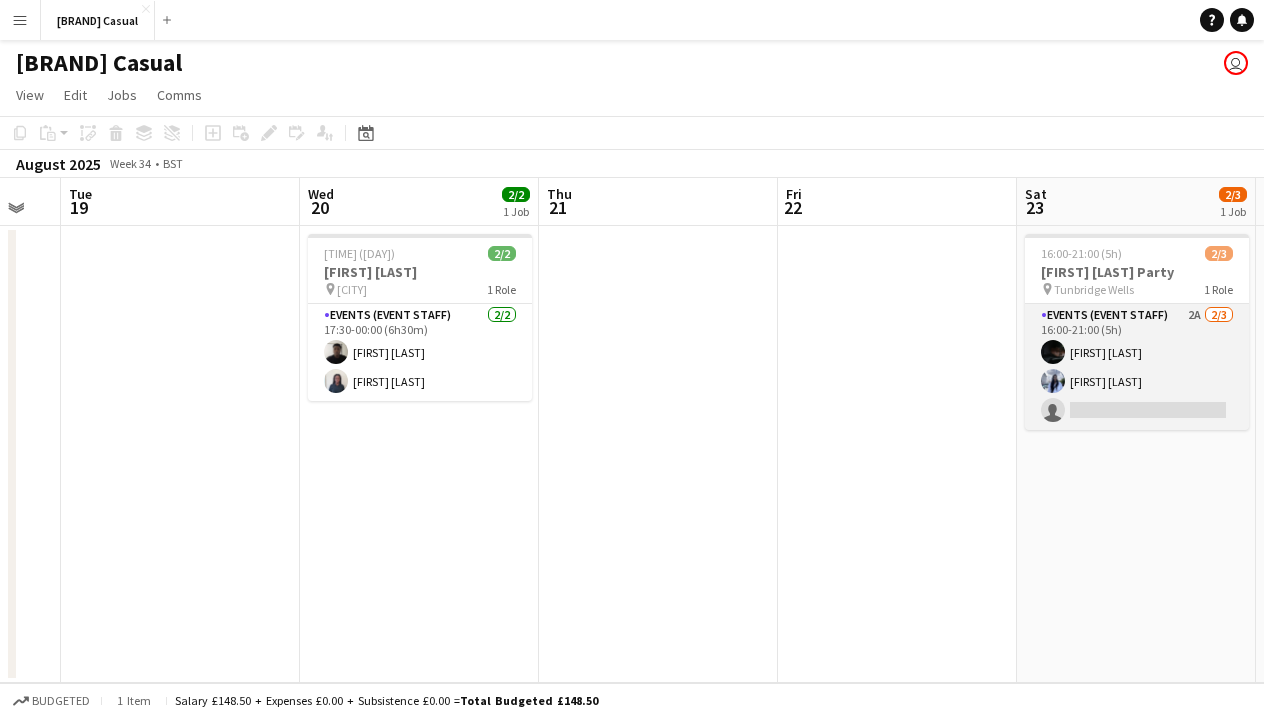 click on "Events (Event Staff)   2A   2/3   16:00-21:00 (5h)
[FIRST] [LAST] [LAST]
single-neutral-actions" at bounding box center [1137, 367] 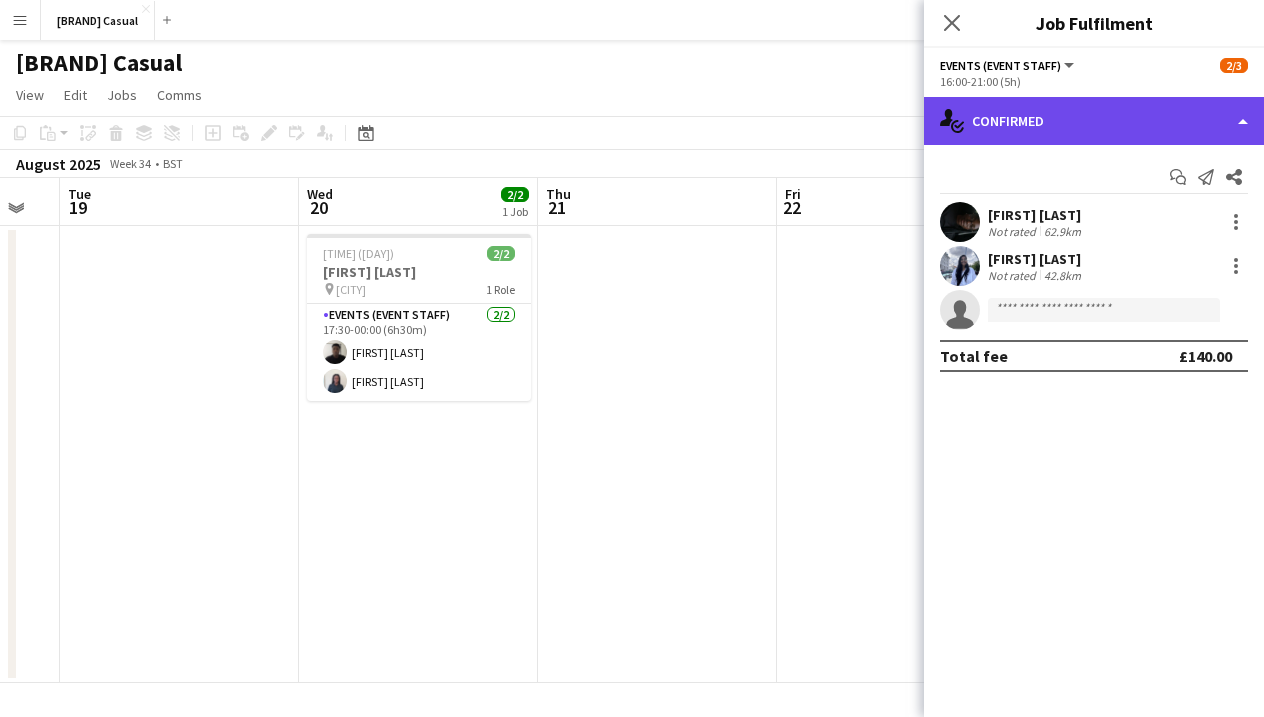 click on "single-neutral-actions-check-2
Confirmed" 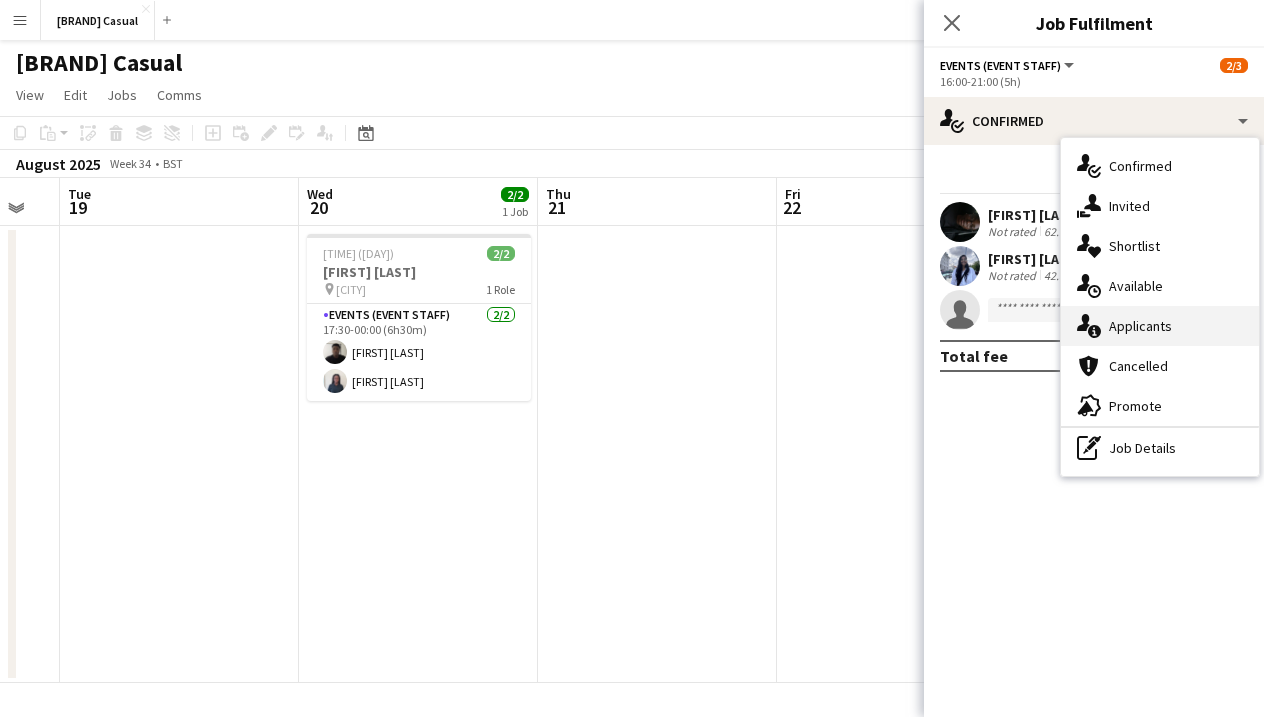 click on "single-neutral-actions-information
Applicants" at bounding box center (1160, 326) 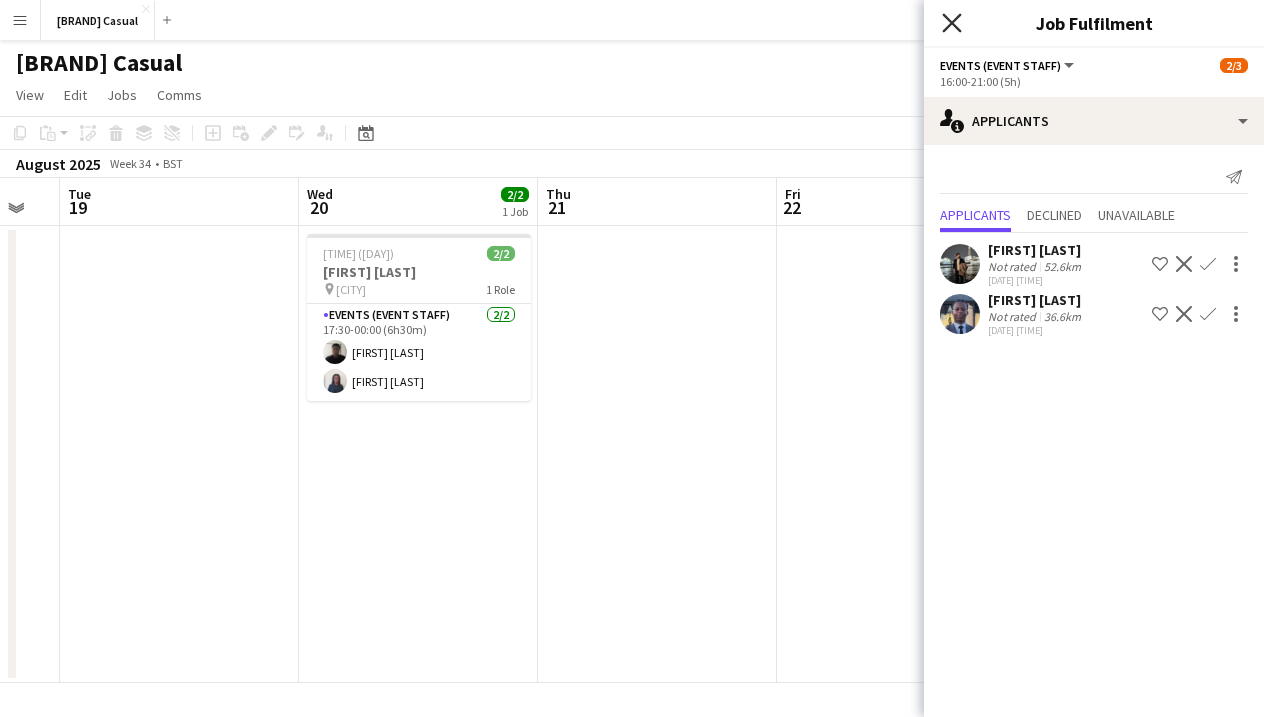 click on "Close pop-in" 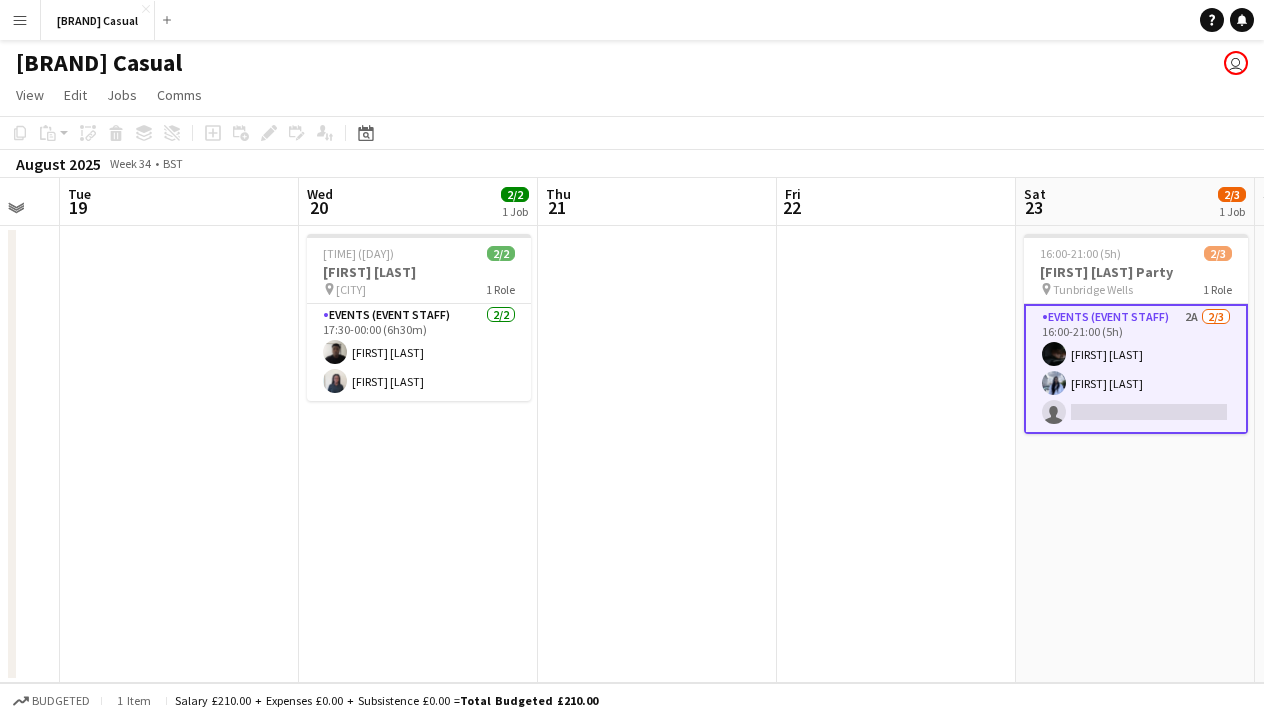 scroll, scrollTop: 0, scrollLeft: 0, axis: both 